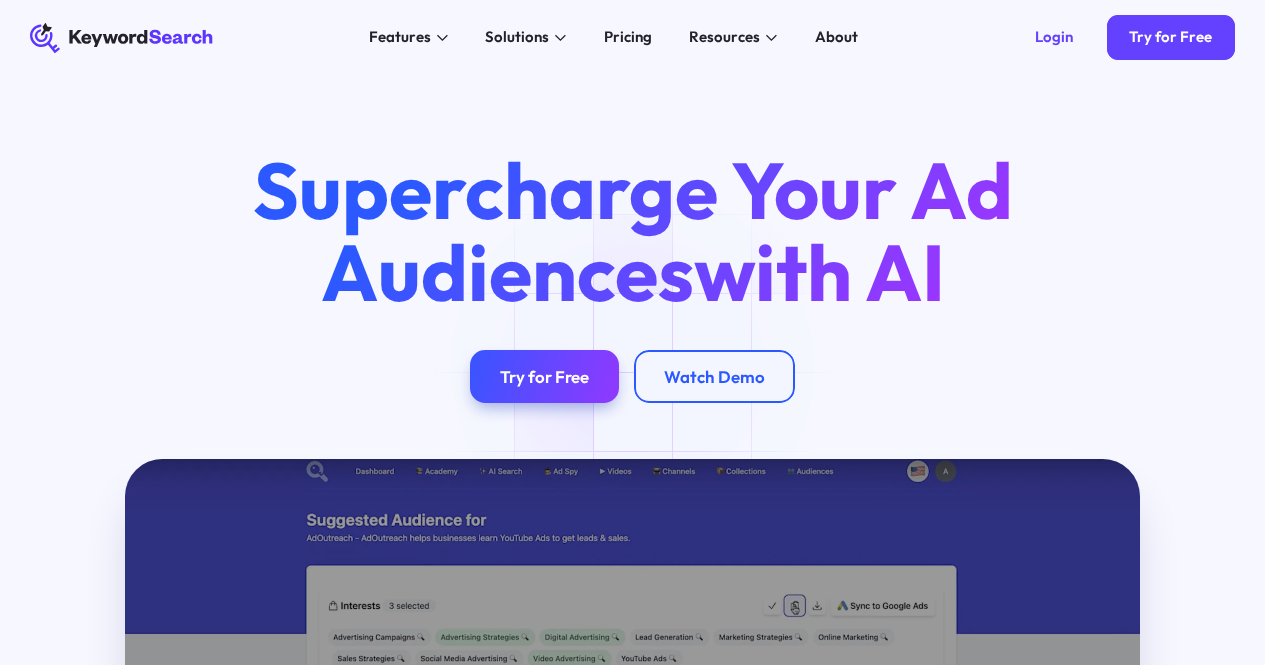 scroll, scrollTop: 0, scrollLeft: 0, axis: both 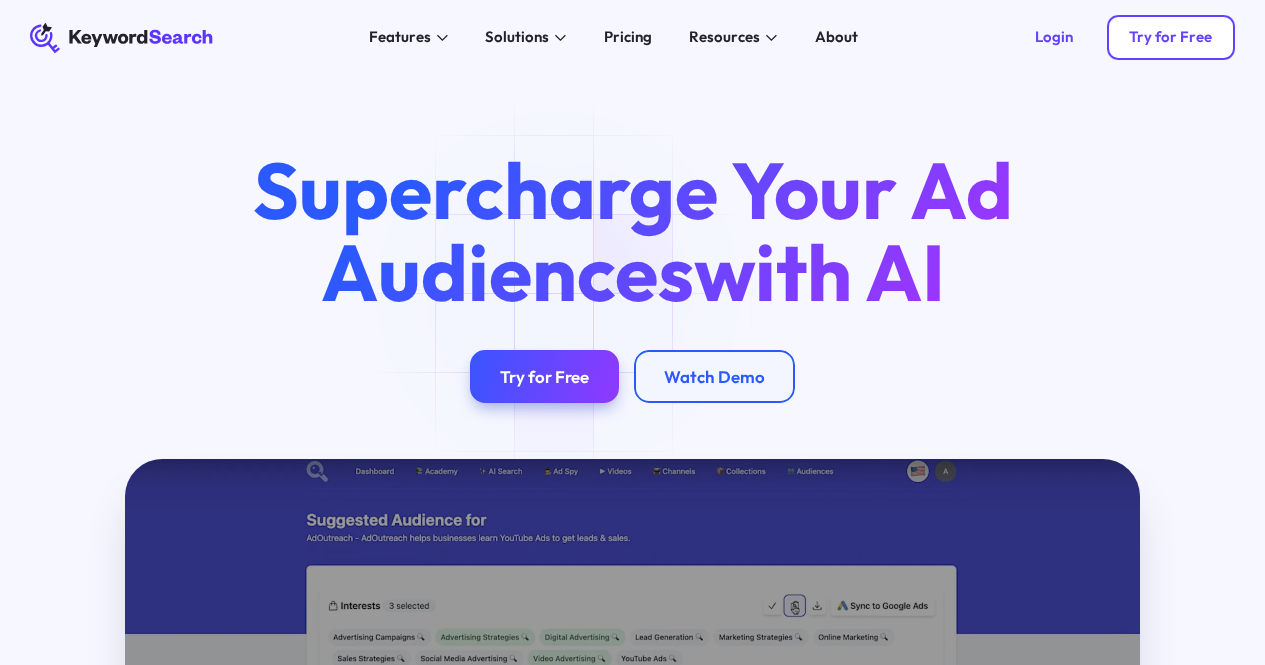 click on "Try for Free" at bounding box center (1170, 37) 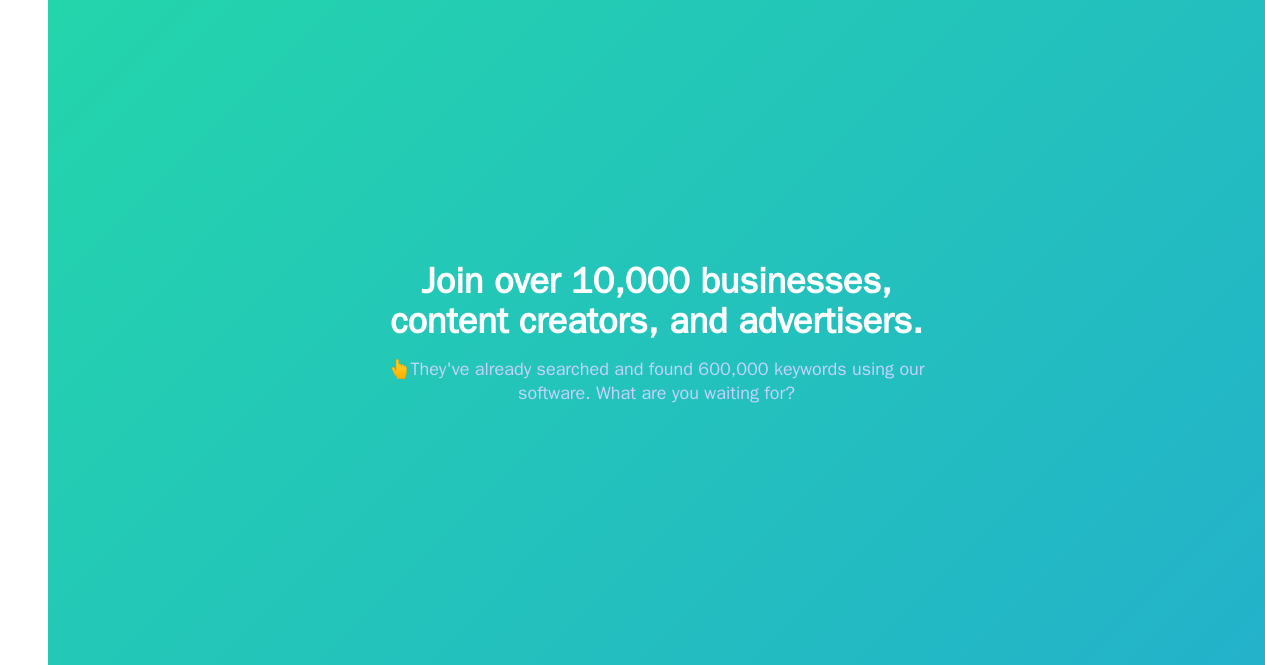 scroll, scrollTop: 0, scrollLeft: 0, axis: both 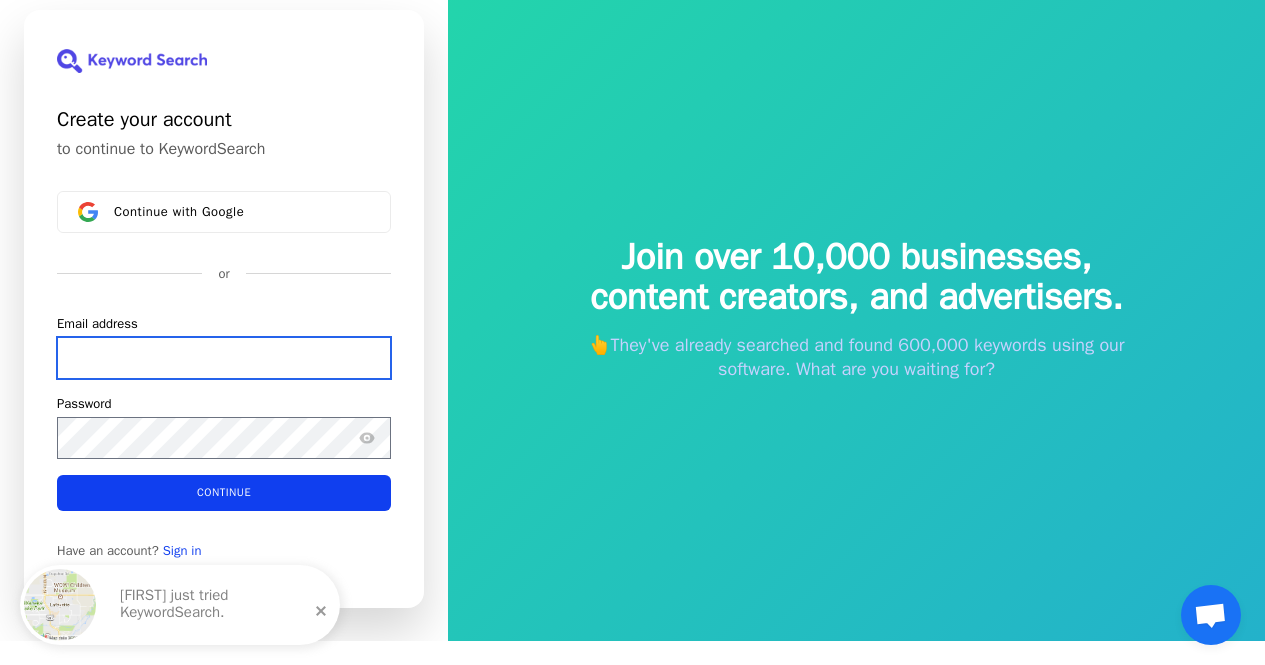 click on "Email address" at bounding box center (224, 357) 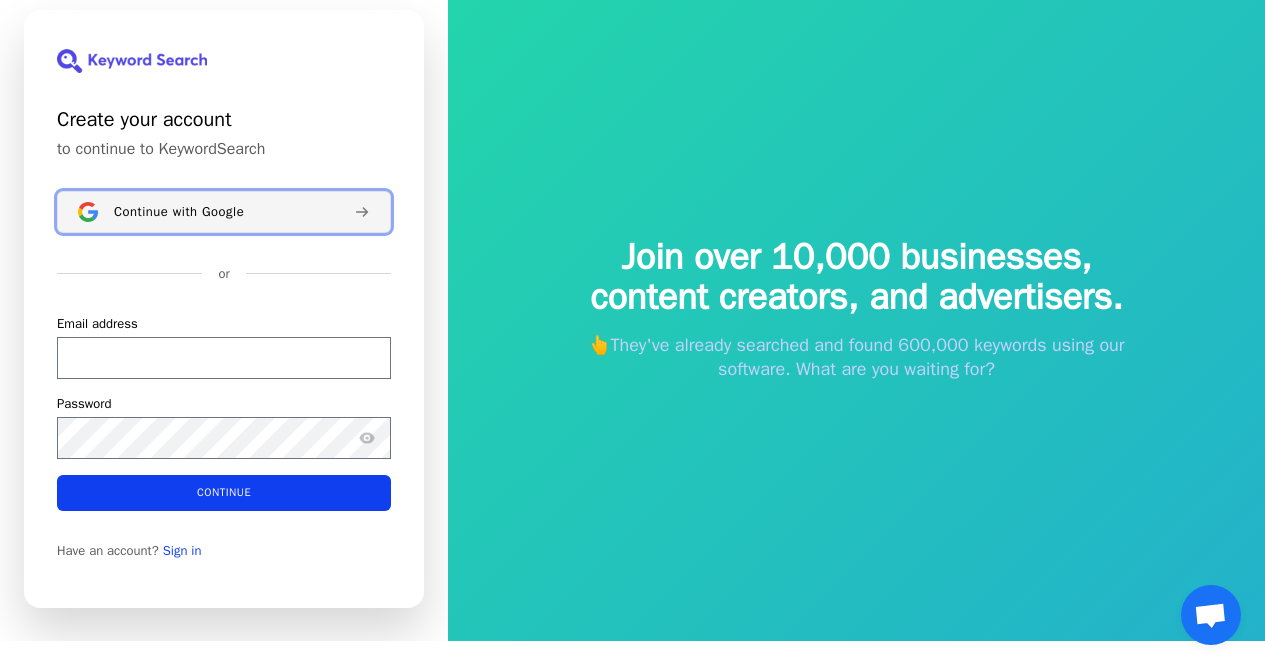 click on "Continue with Google" at bounding box center (224, 212) 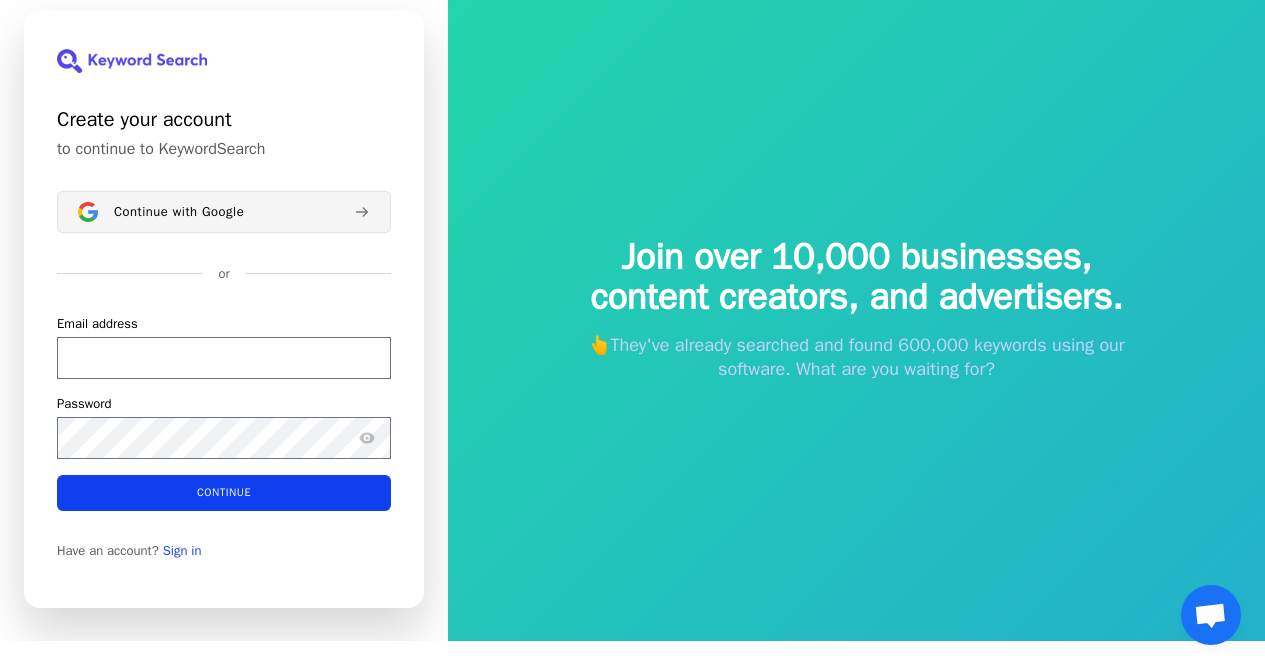 type 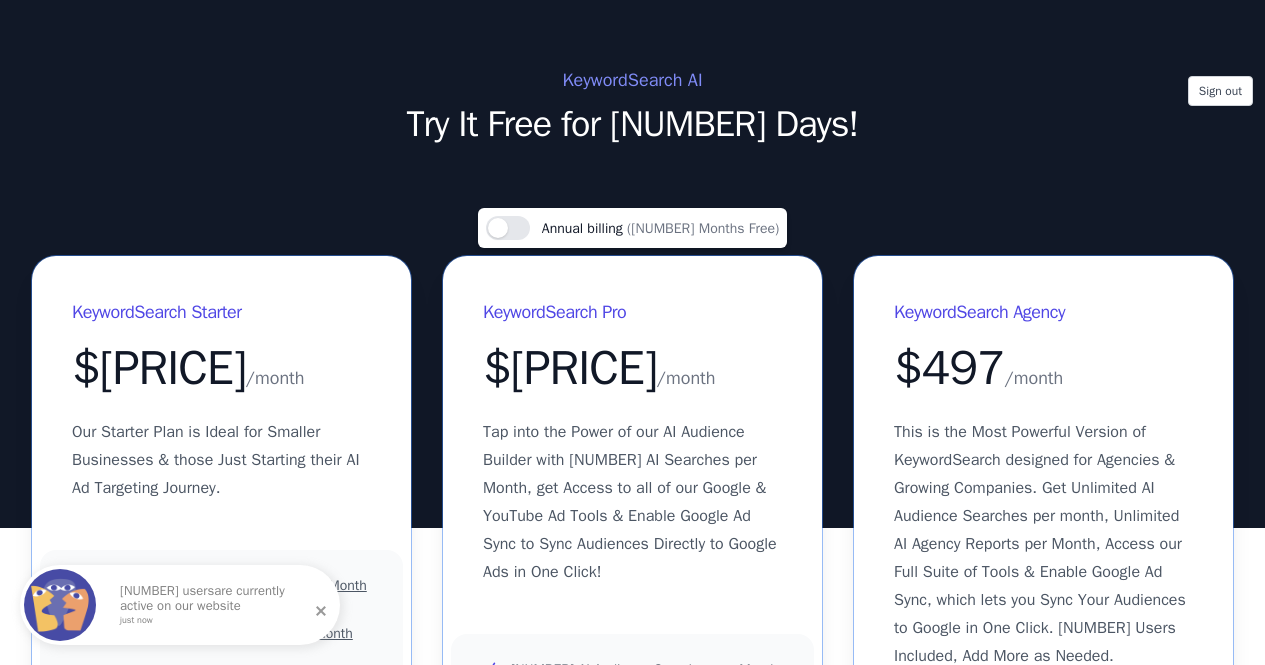 scroll, scrollTop: 0, scrollLeft: 0, axis: both 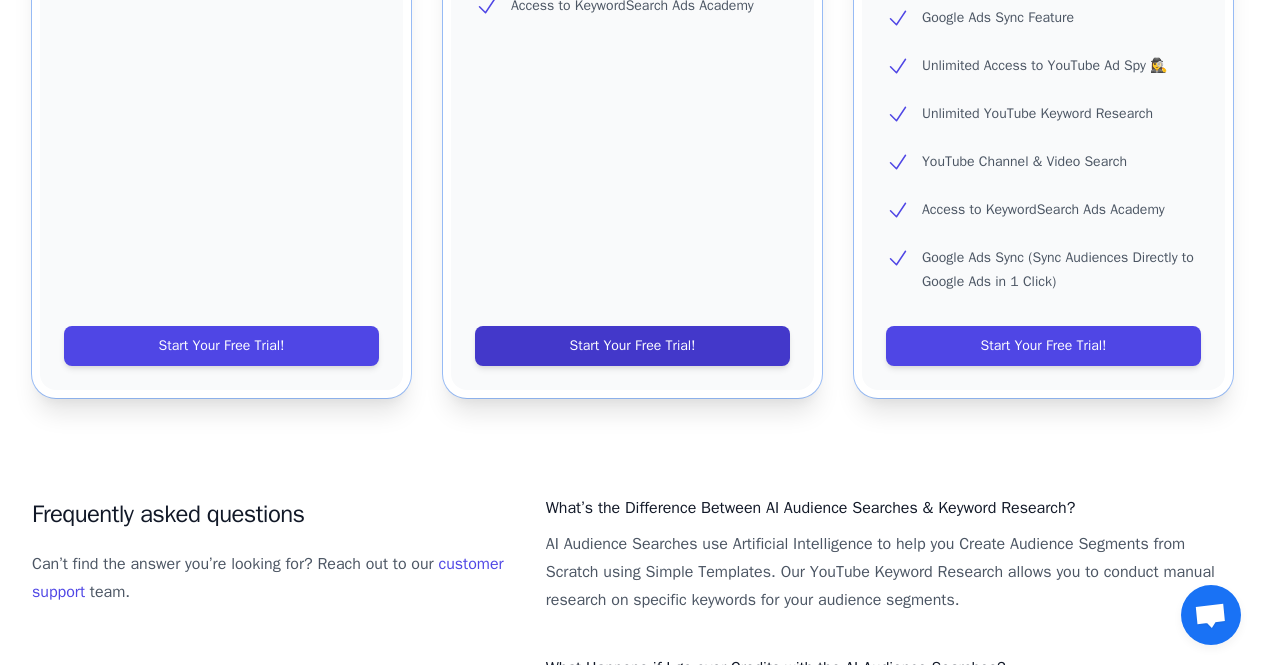 click on "Start Your Free Trial!" at bounding box center [632, 346] 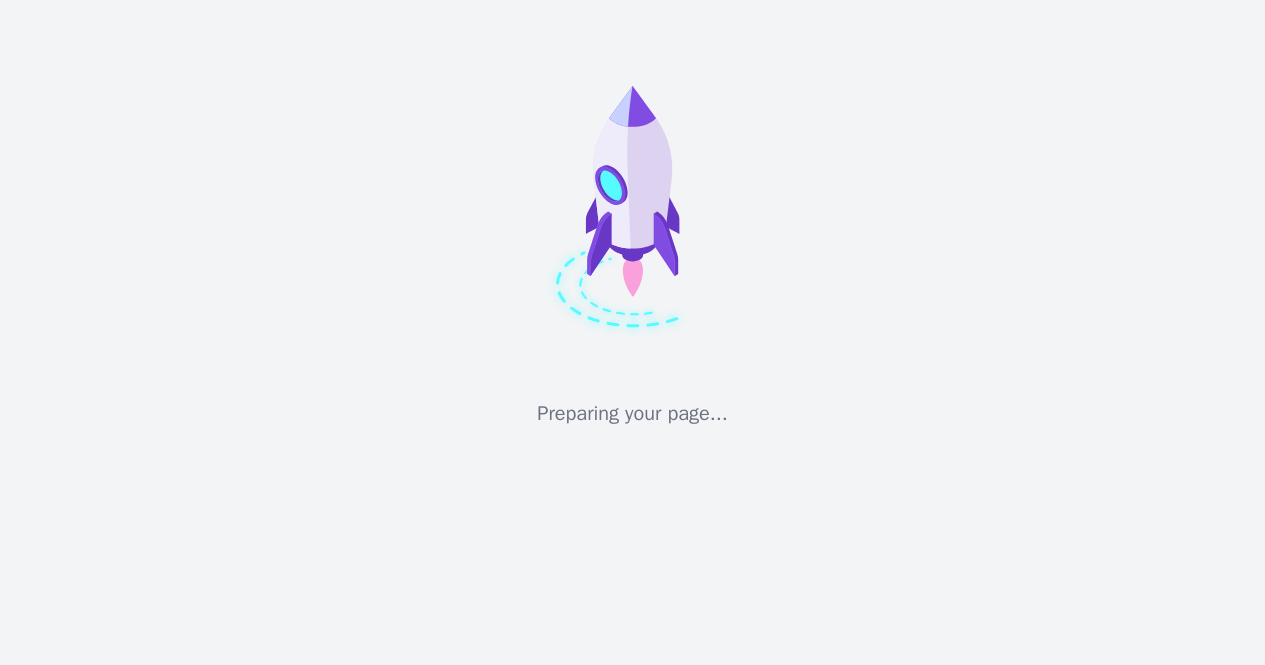 scroll, scrollTop: 0, scrollLeft: 0, axis: both 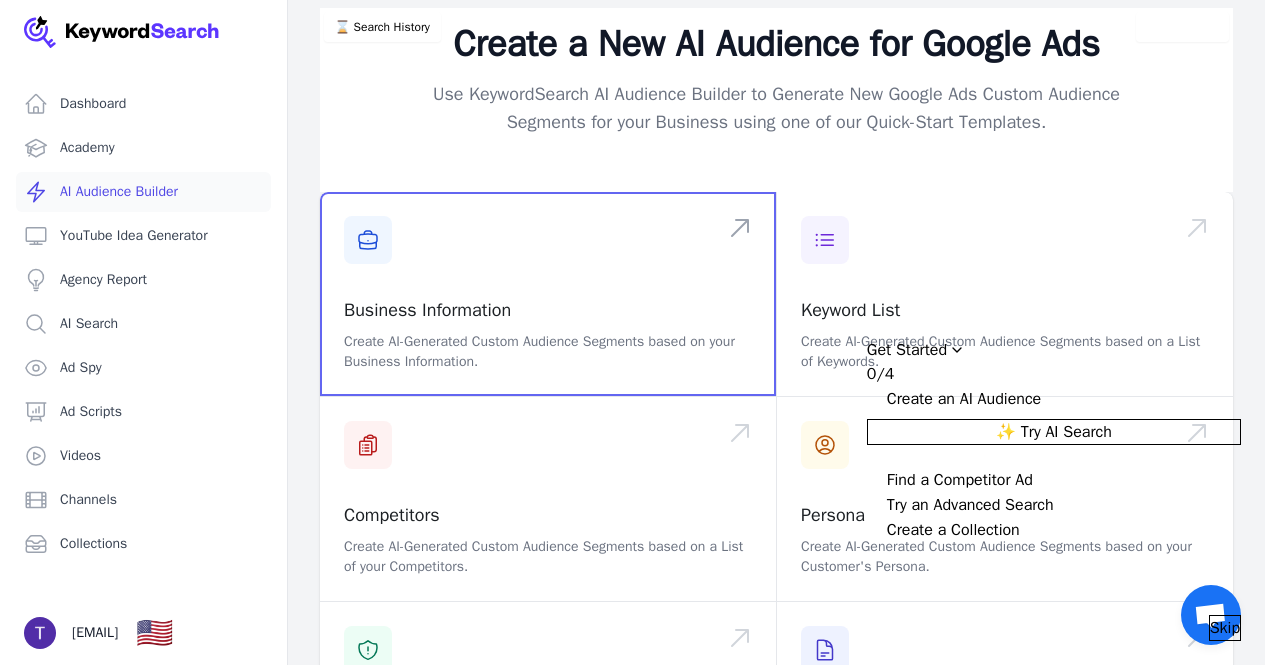 click at bounding box center (548, 294) 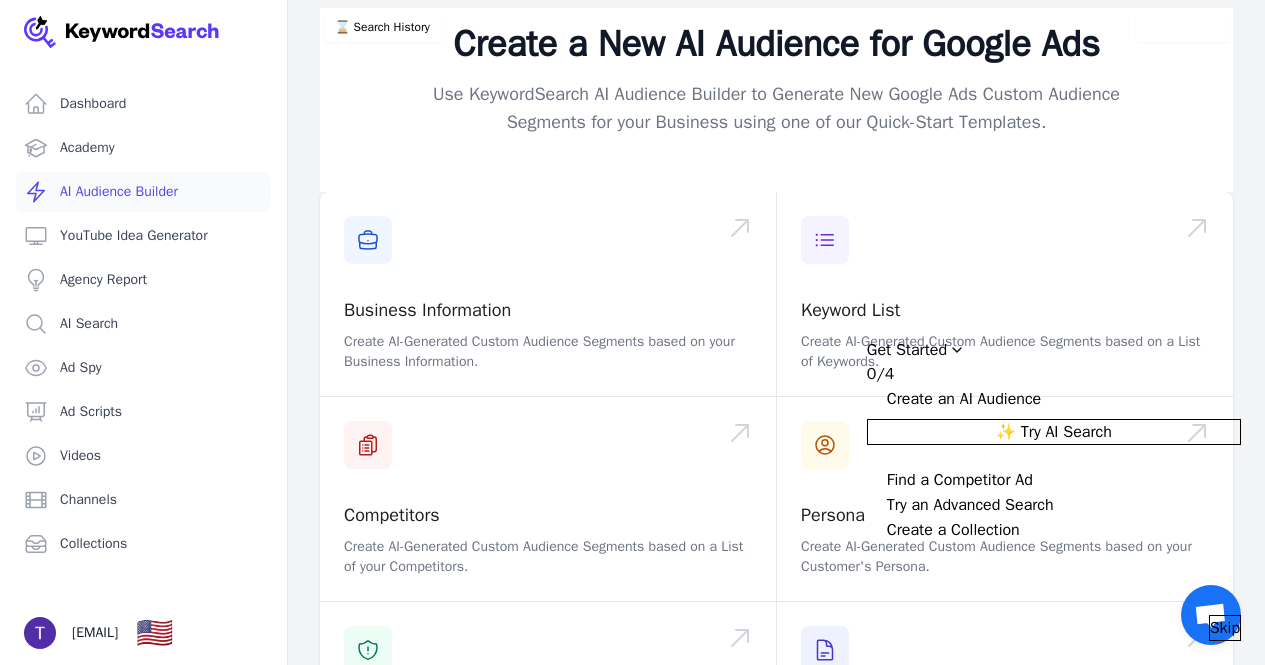 click on "Skip" at bounding box center (1225, 628) 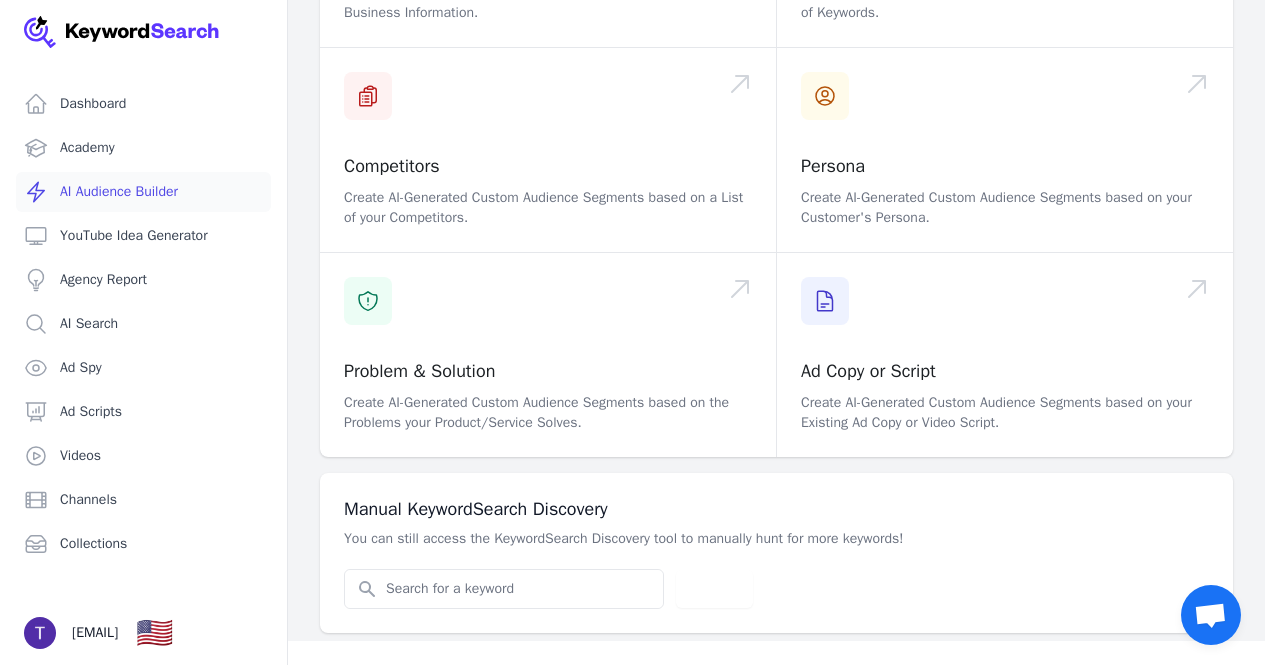 scroll, scrollTop: 0, scrollLeft: 0, axis: both 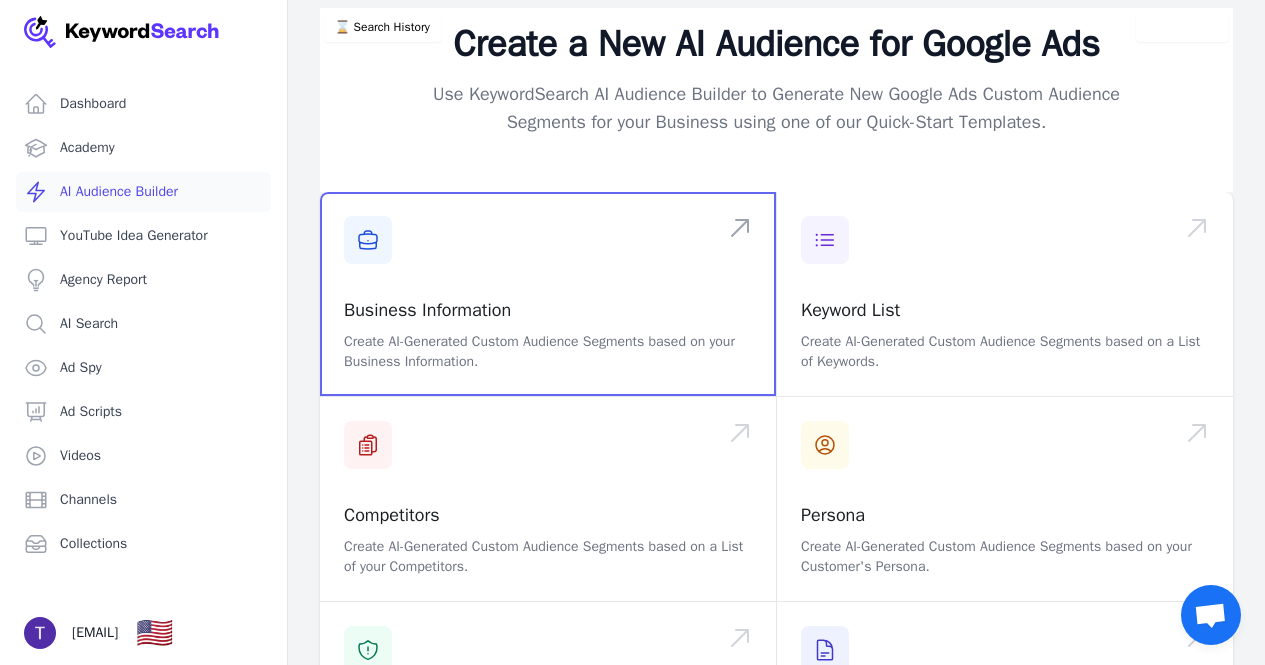 click at bounding box center [548, 294] 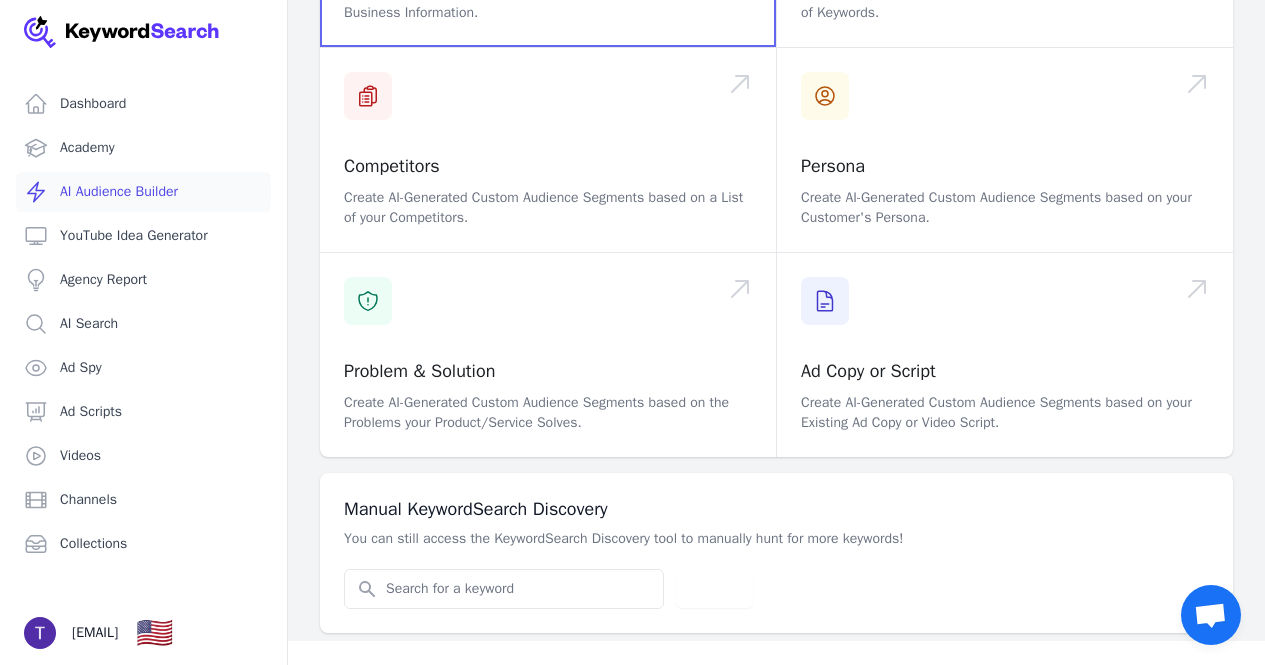 scroll, scrollTop: 0, scrollLeft: 0, axis: both 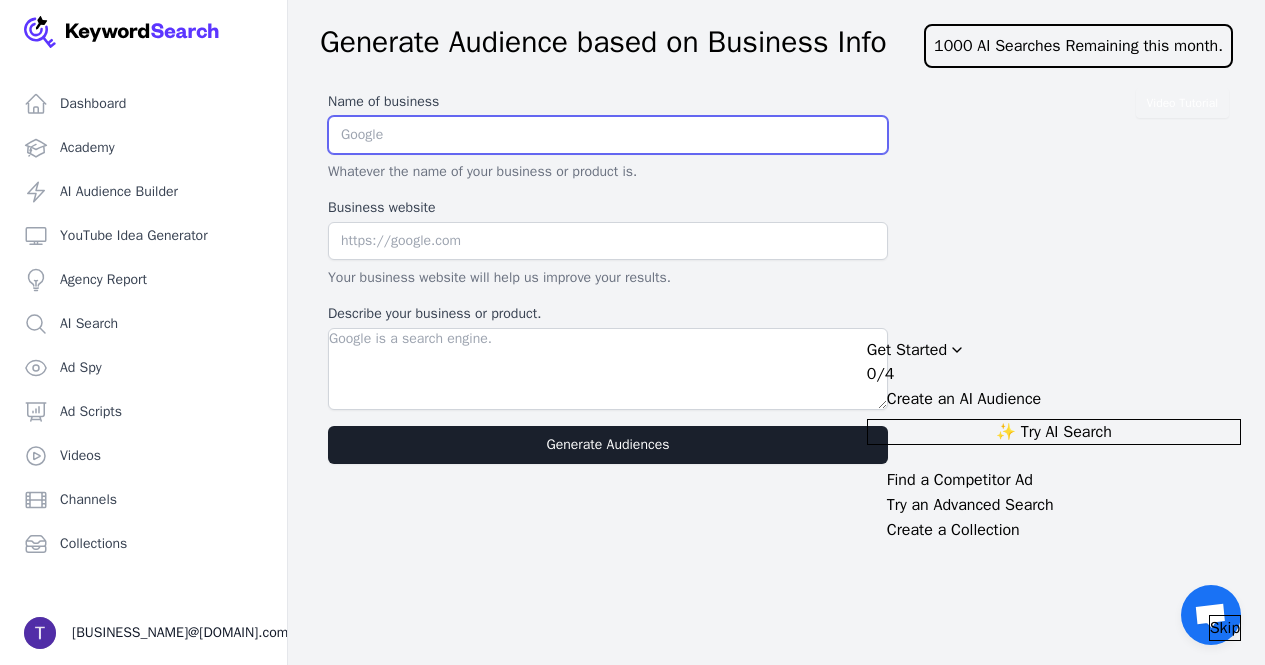 click at bounding box center [608, 135] 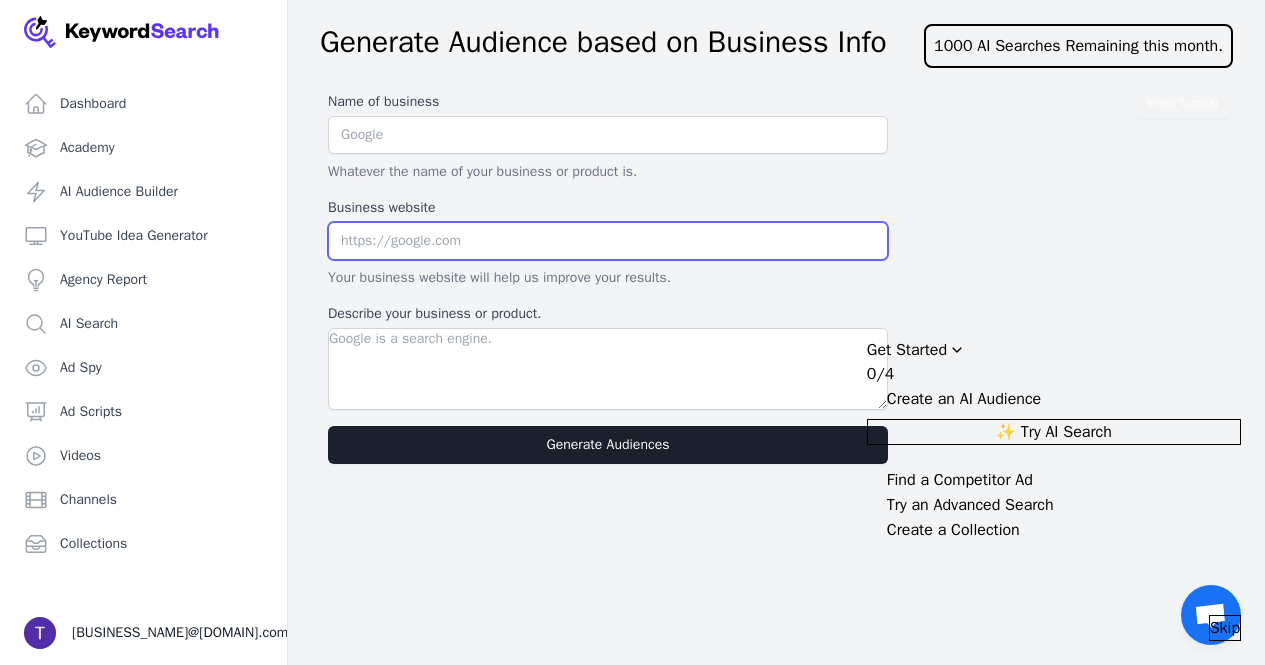click at bounding box center (608, 241) 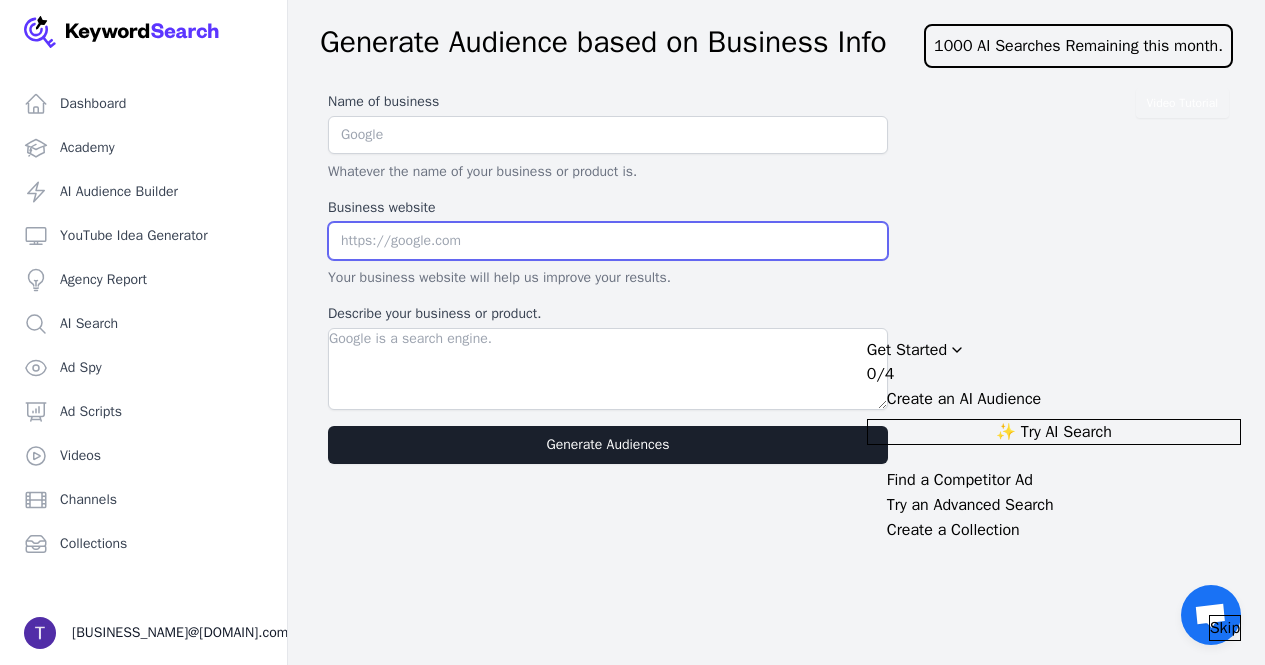 paste on "https://samsonproperties.net/" 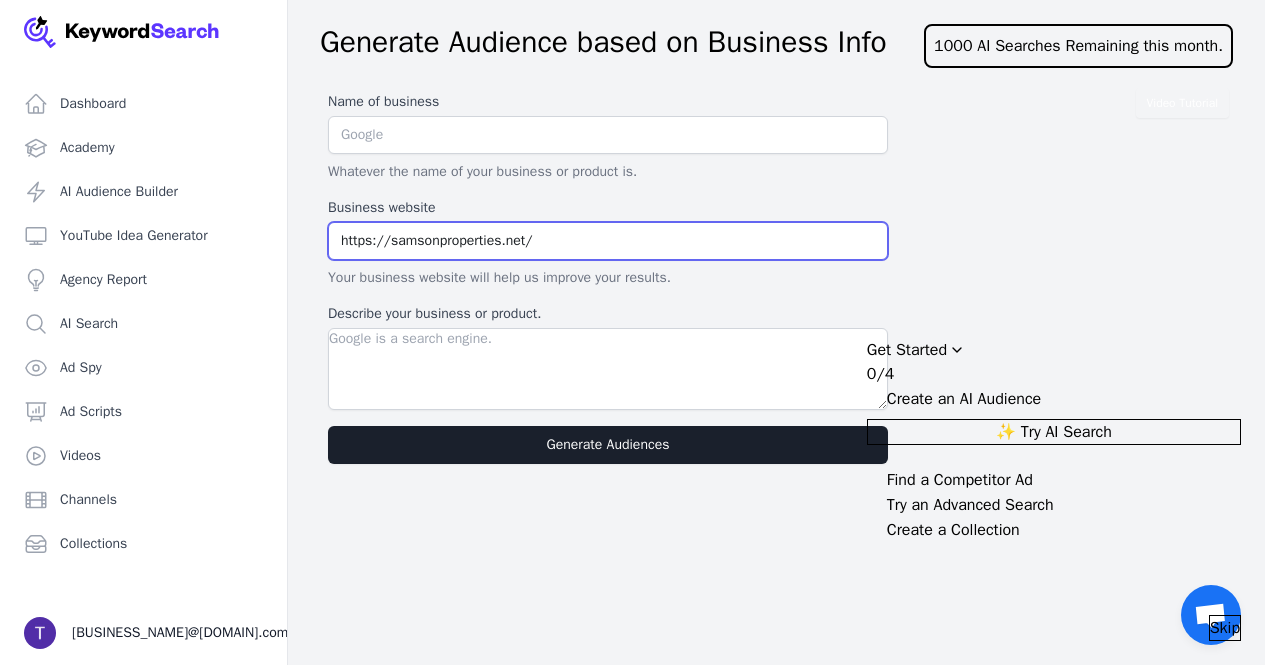 type on "https://samsonproperties.net/" 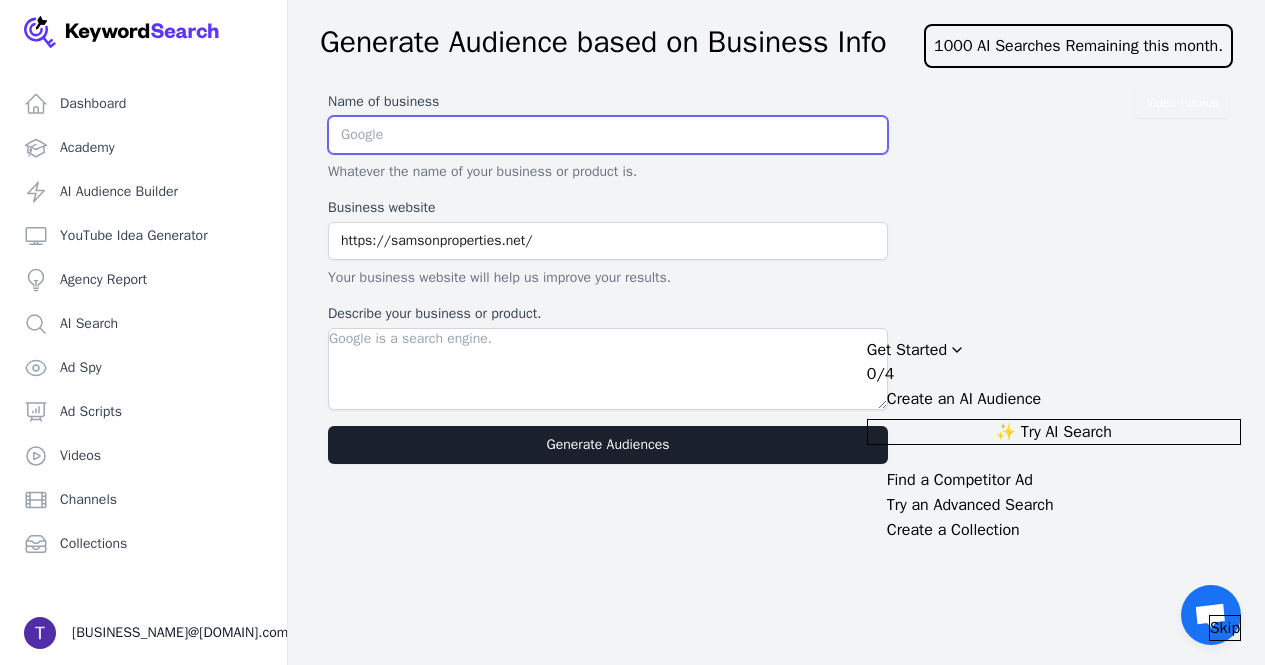 click at bounding box center [608, 135] 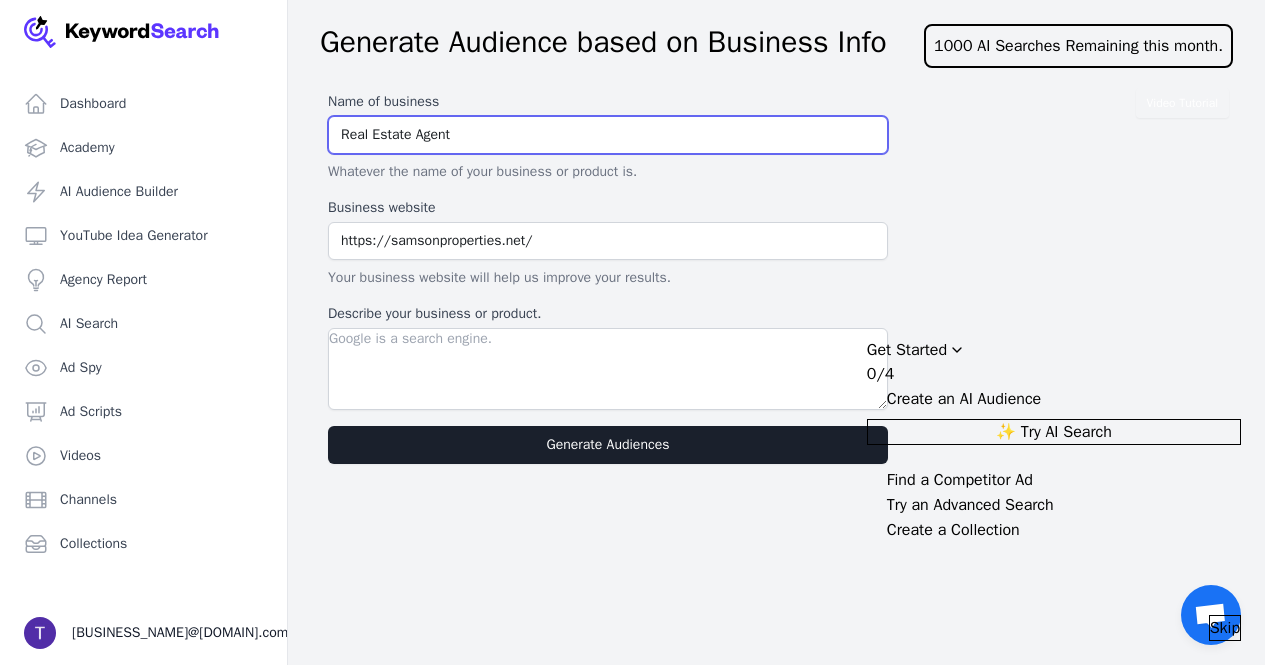type on "Real Estate Agent" 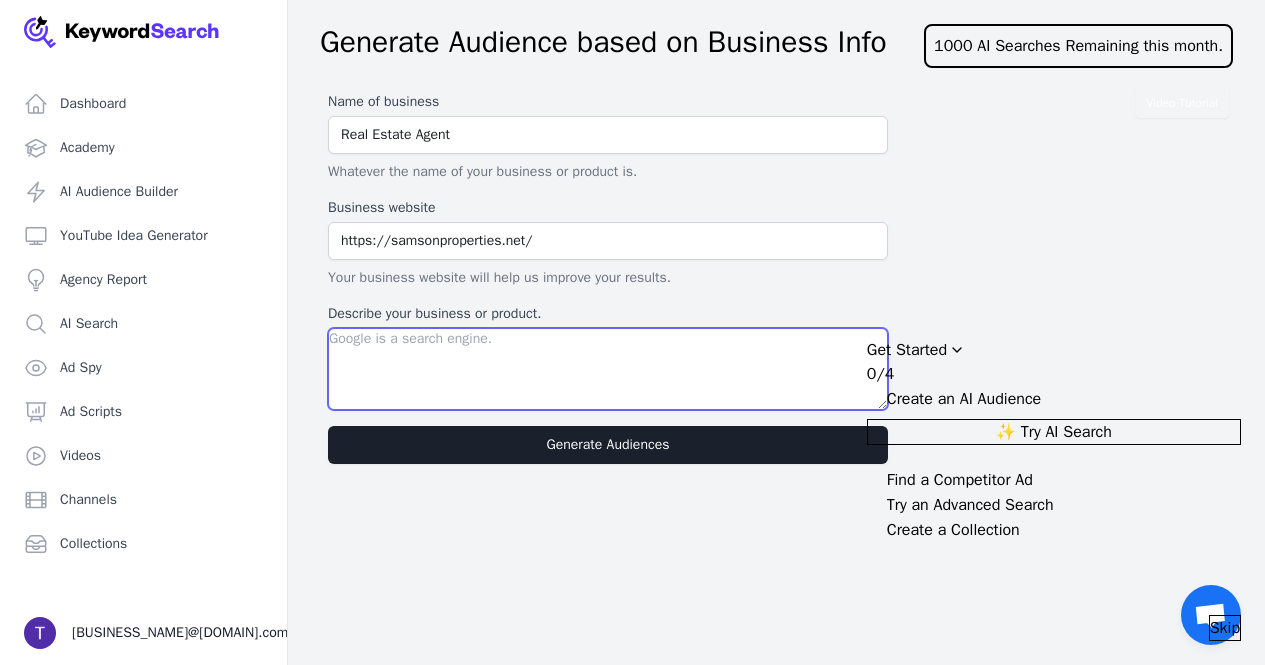 click on "Describe your business or product." at bounding box center (608, 369) 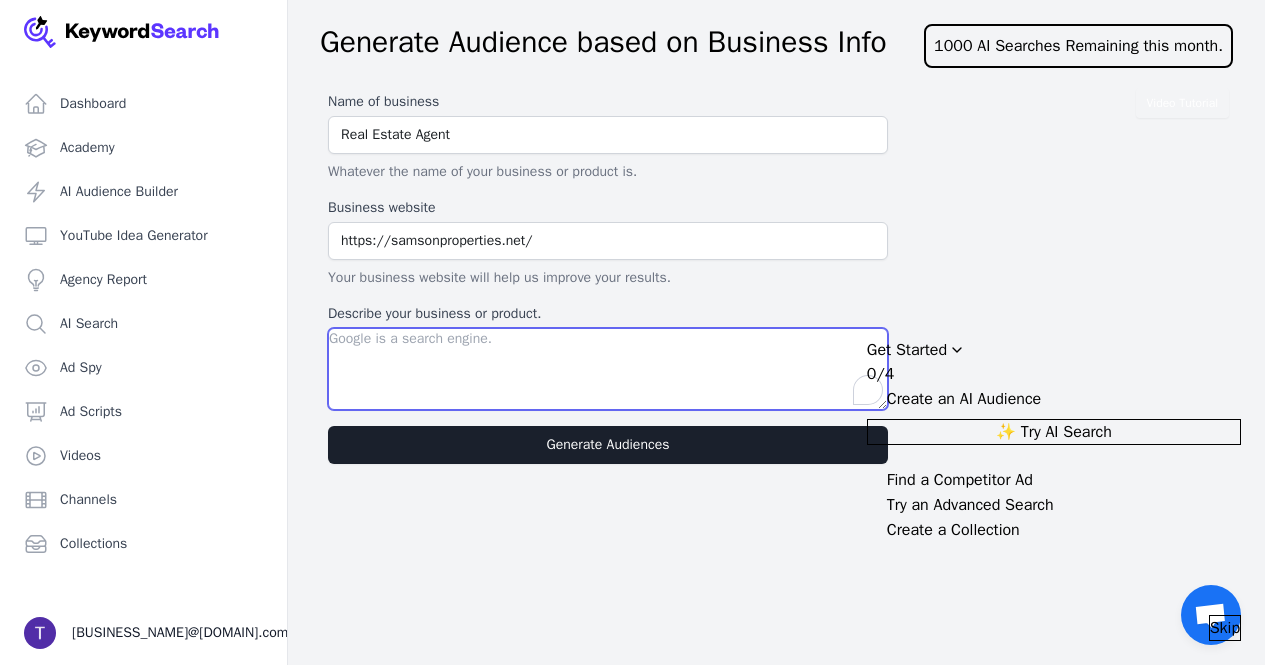 click on "Describe your business or product." at bounding box center (608, 369) 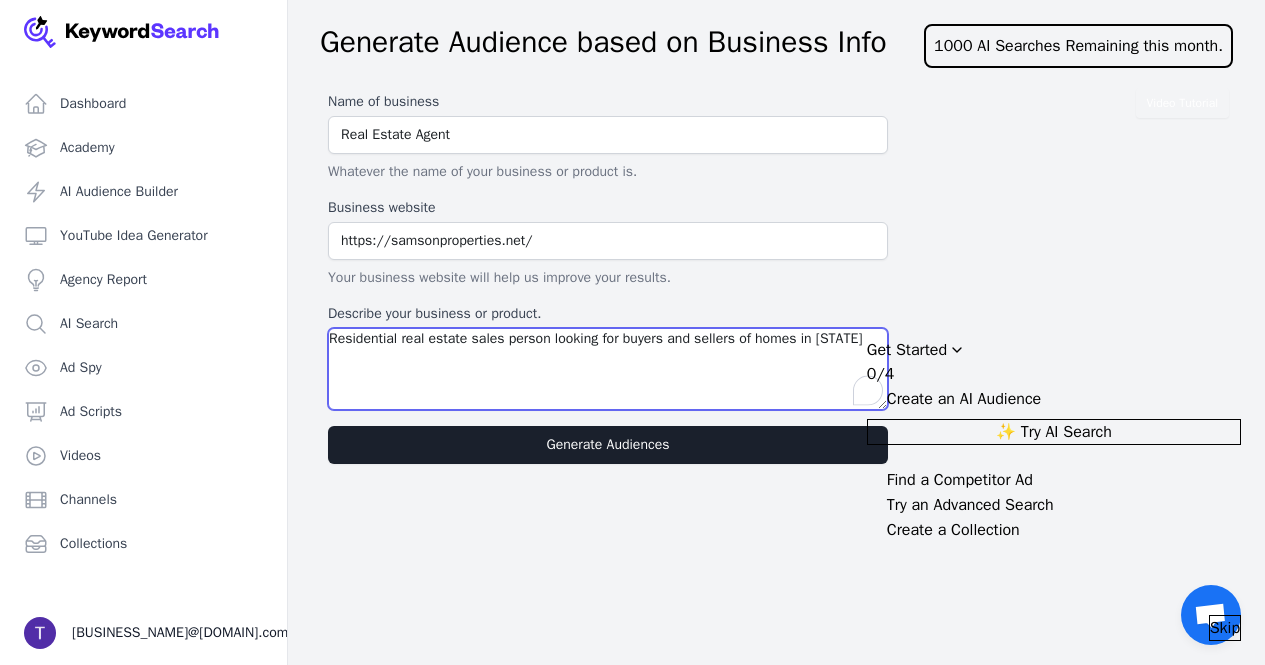 type on "Residential real estate sales person looking for buyers and sellers of homes in Maryland" 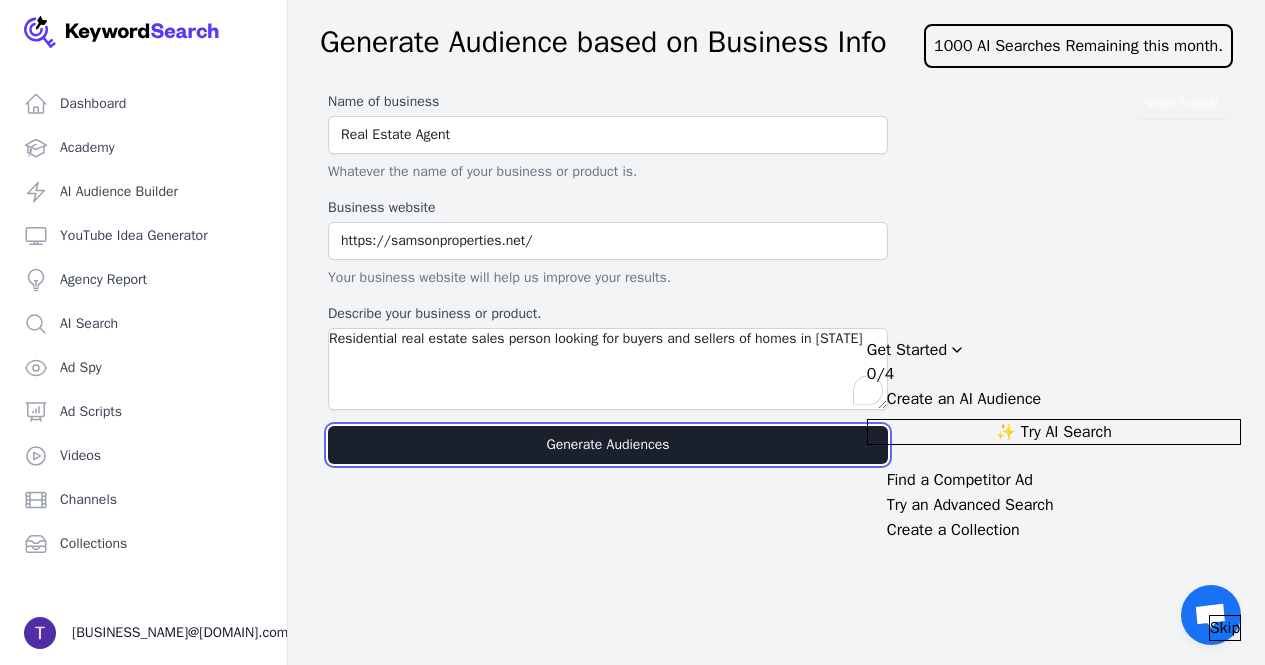 click on "Generate Audiences" at bounding box center (608, 445) 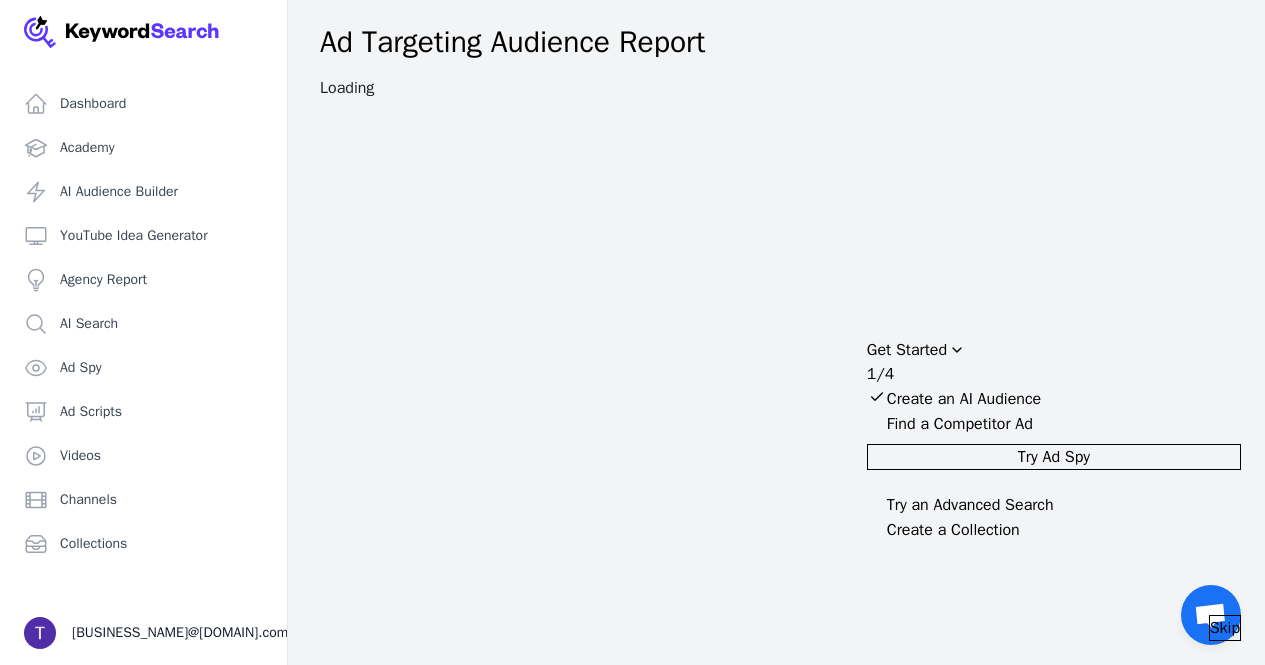 click at bounding box center (877, 422) 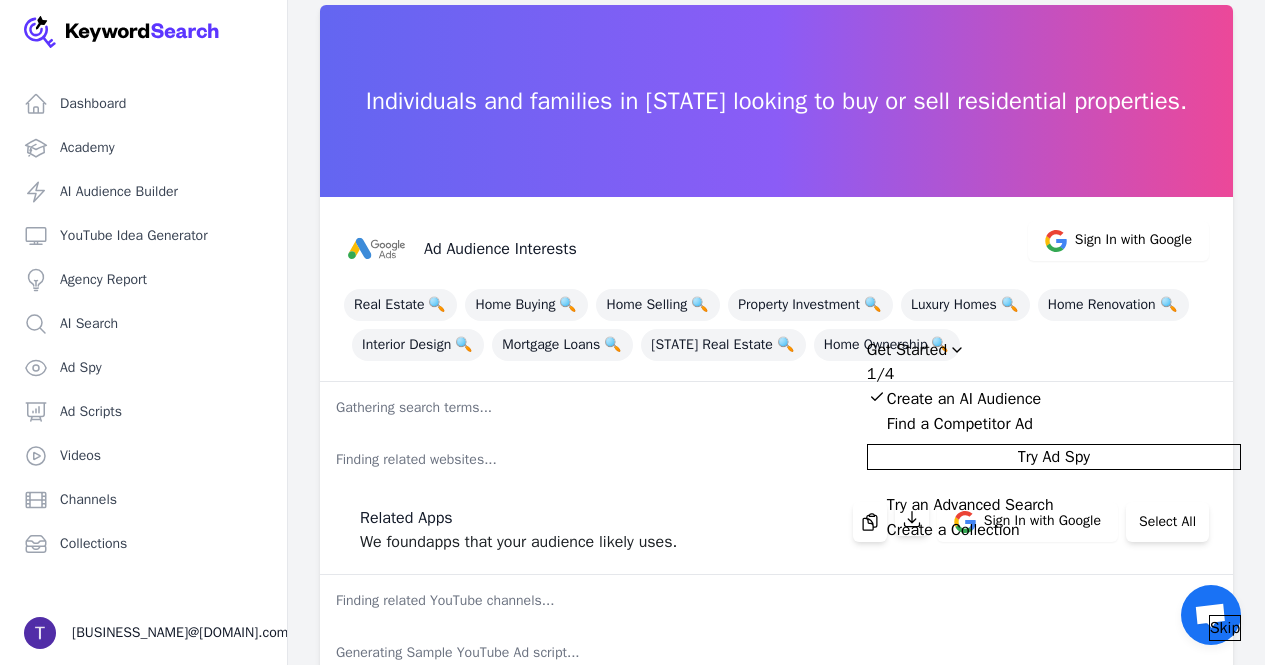 scroll, scrollTop: 69, scrollLeft: 0, axis: vertical 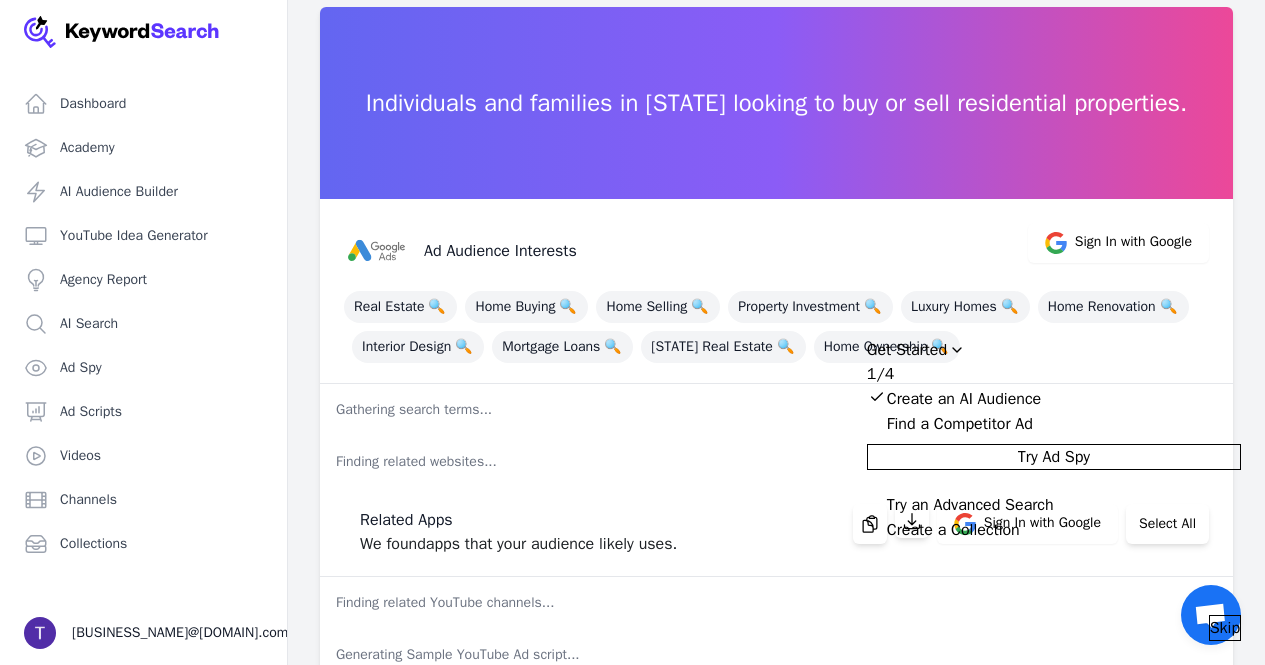 click at bounding box center [877, 422] 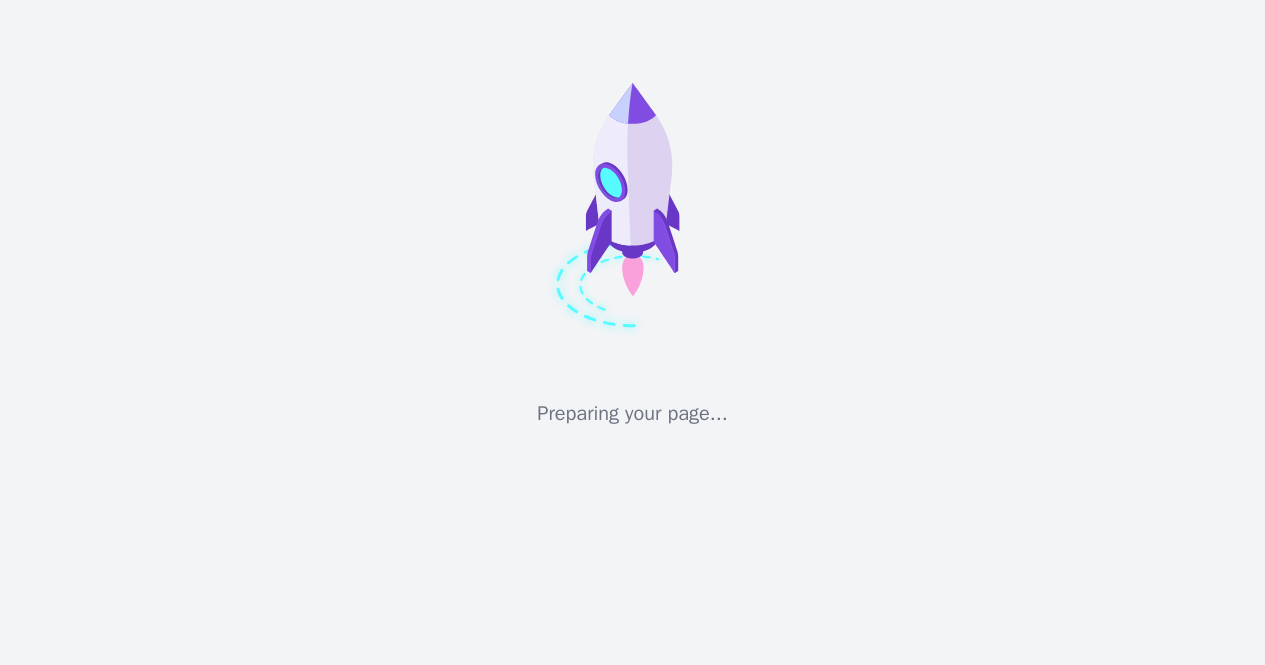 scroll, scrollTop: 0, scrollLeft: 0, axis: both 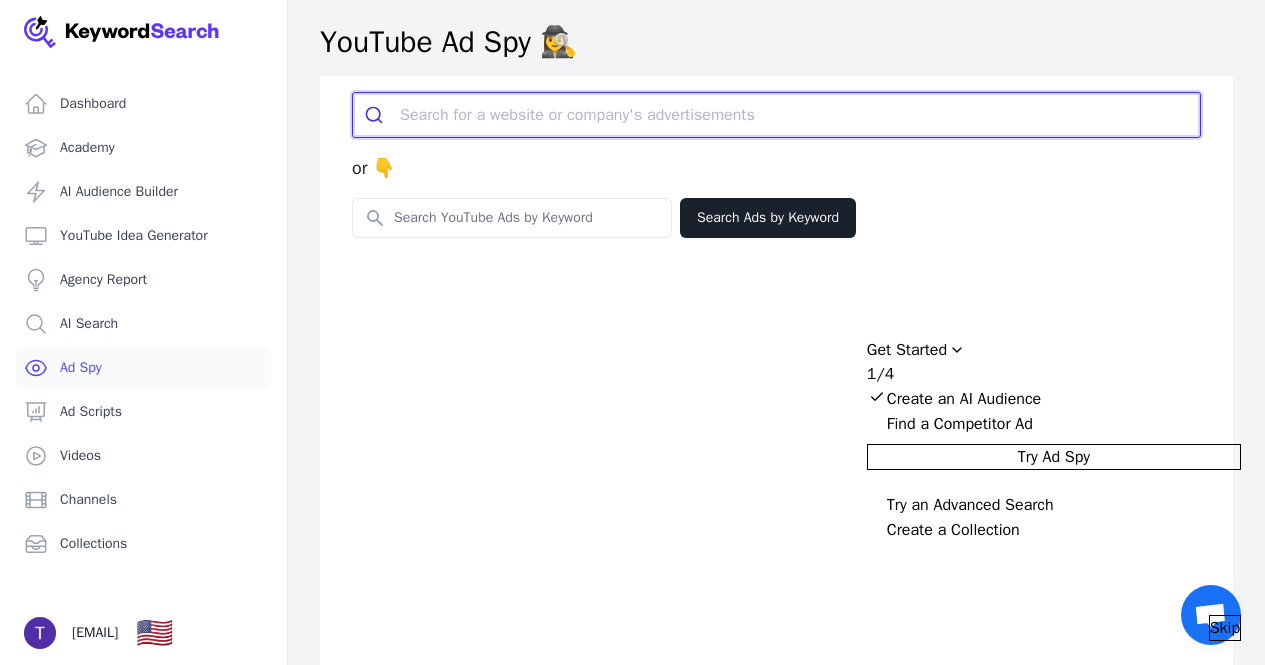 click at bounding box center [800, 115] 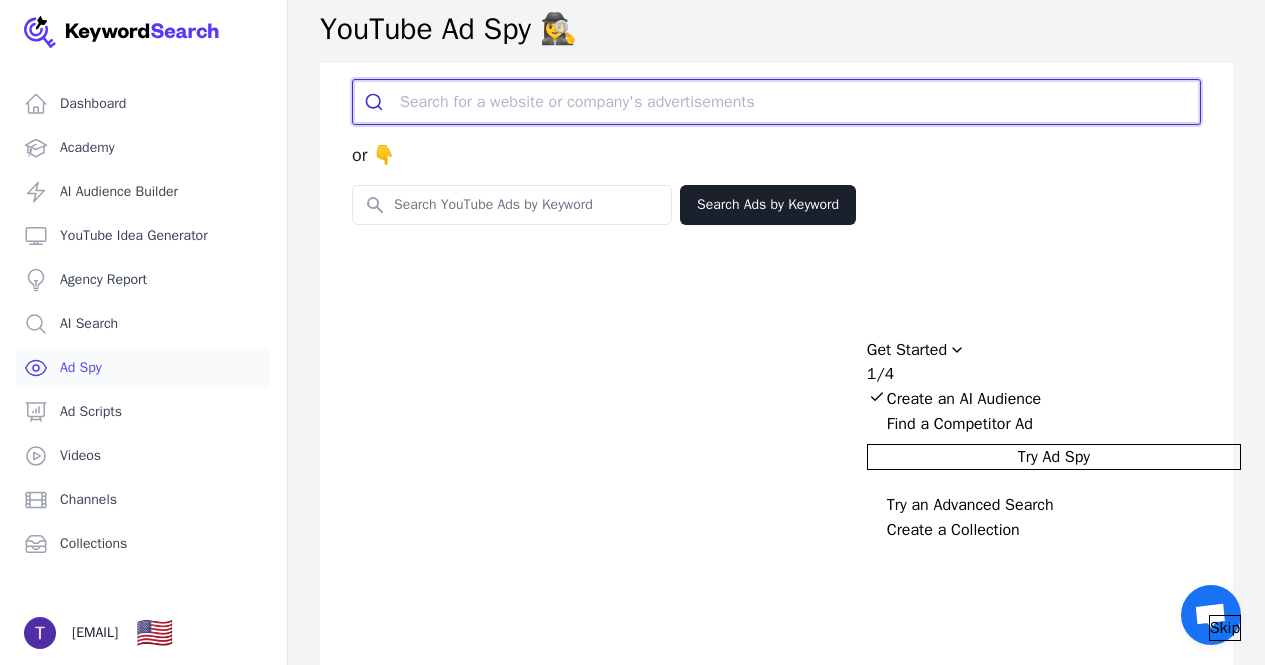 scroll, scrollTop: 0, scrollLeft: 0, axis: both 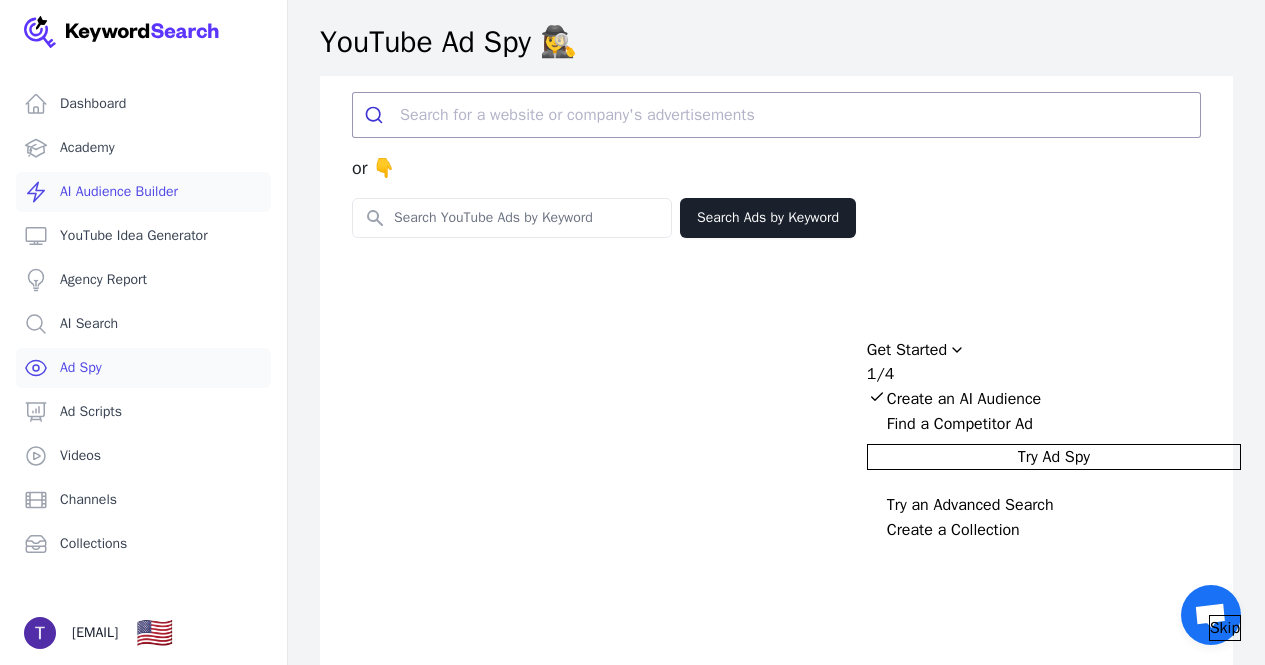click on "AI Audience Builder" at bounding box center (143, 192) 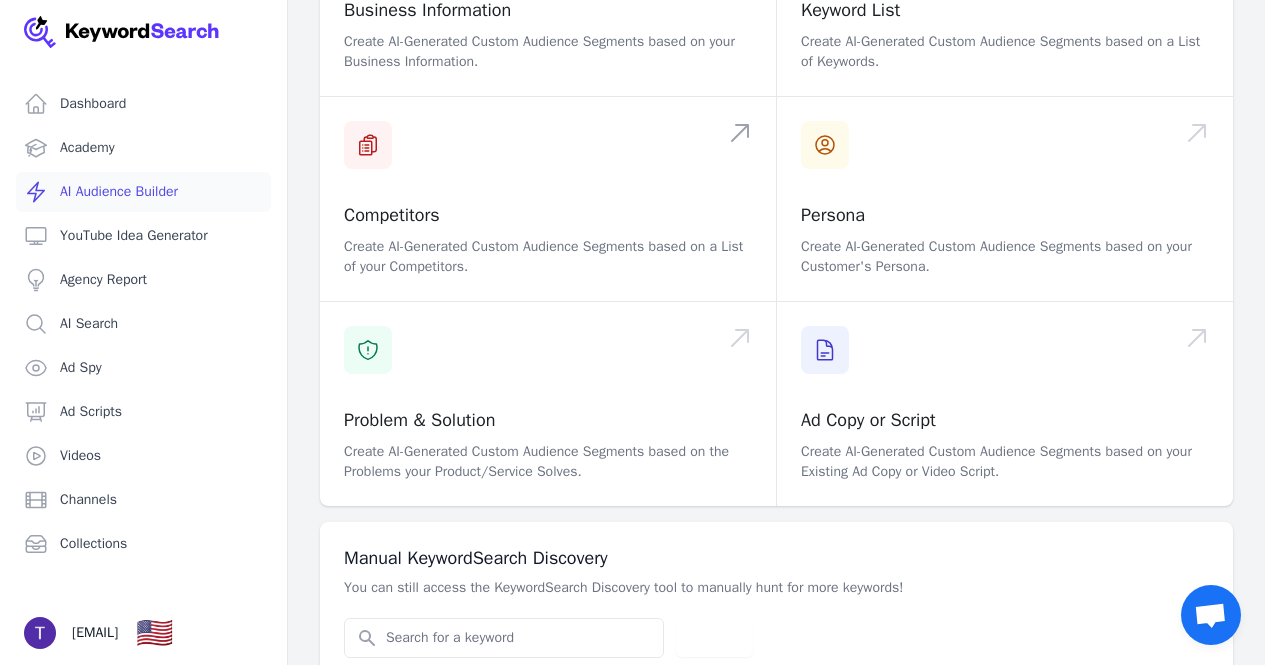 scroll, scrollTop: 0, scrollLeft: 0, axis: both 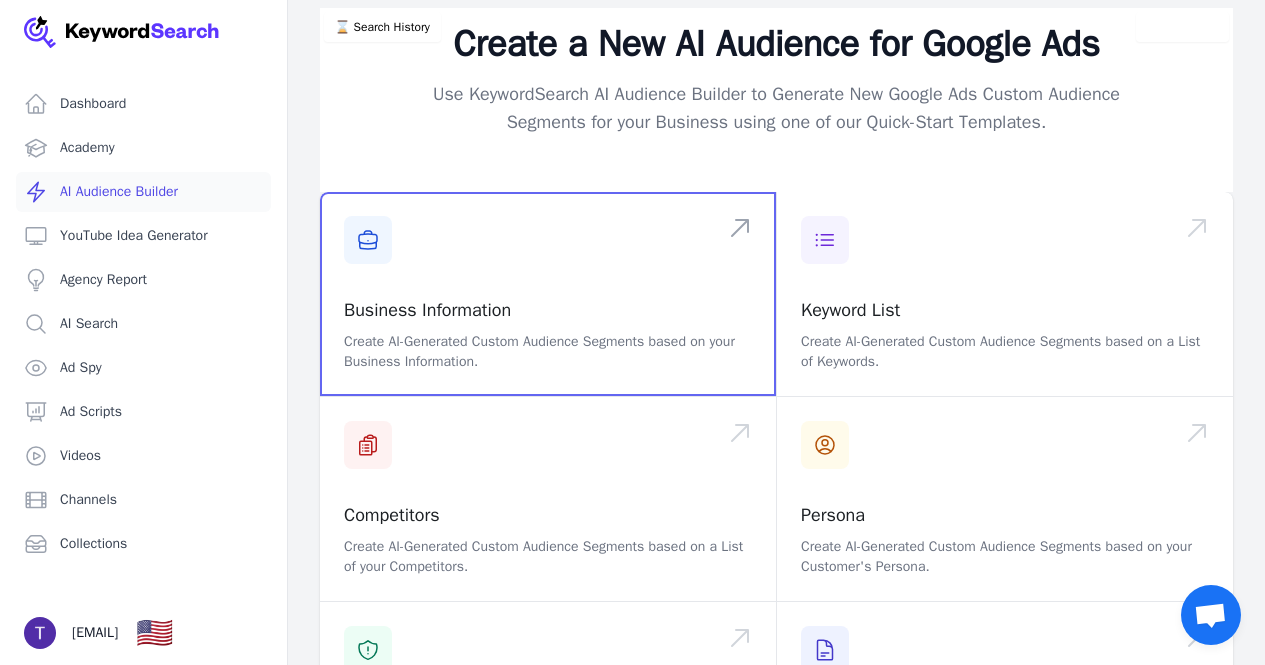 click at bounding box center (548, 294) 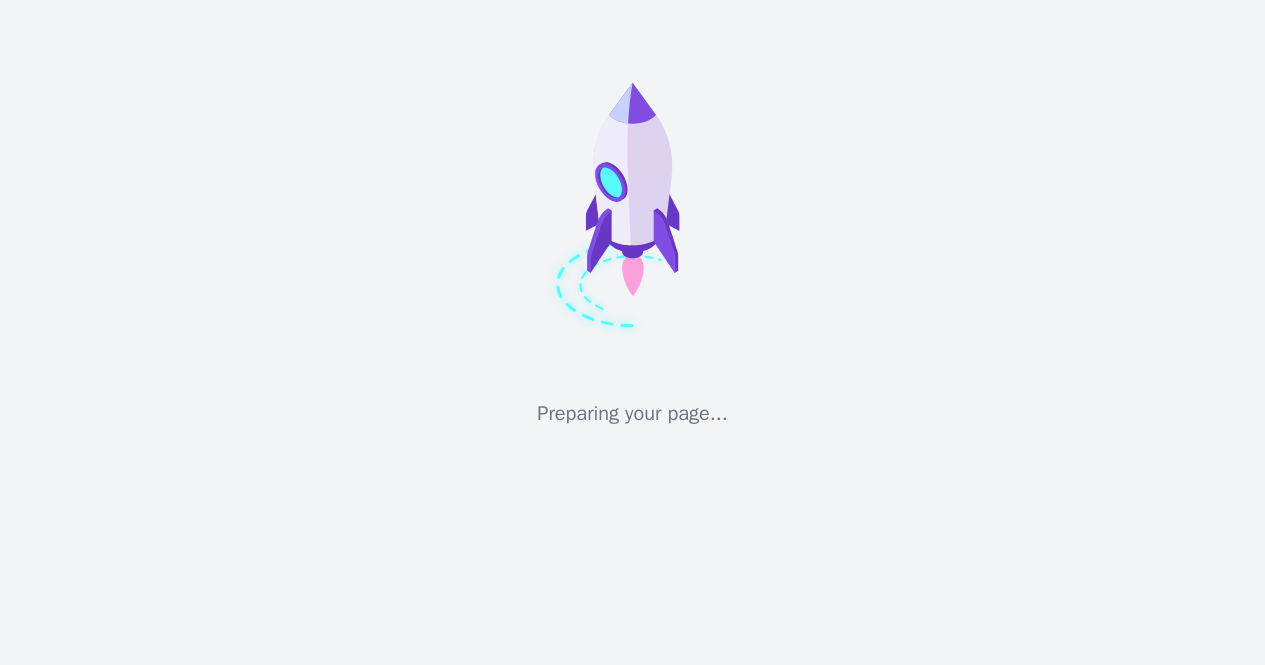 scroll, scrollTop: 0, scrollLeft: 0, axis: both 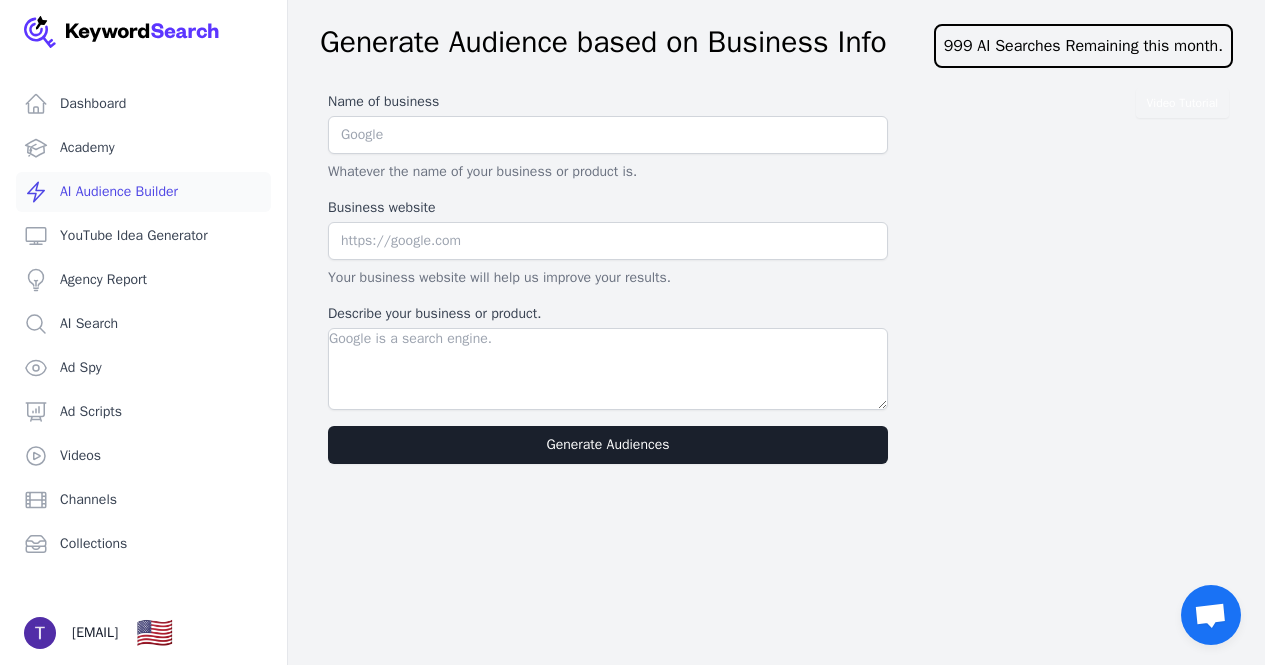 click on "AI Audience Builder" at bounding box center [143, 192] 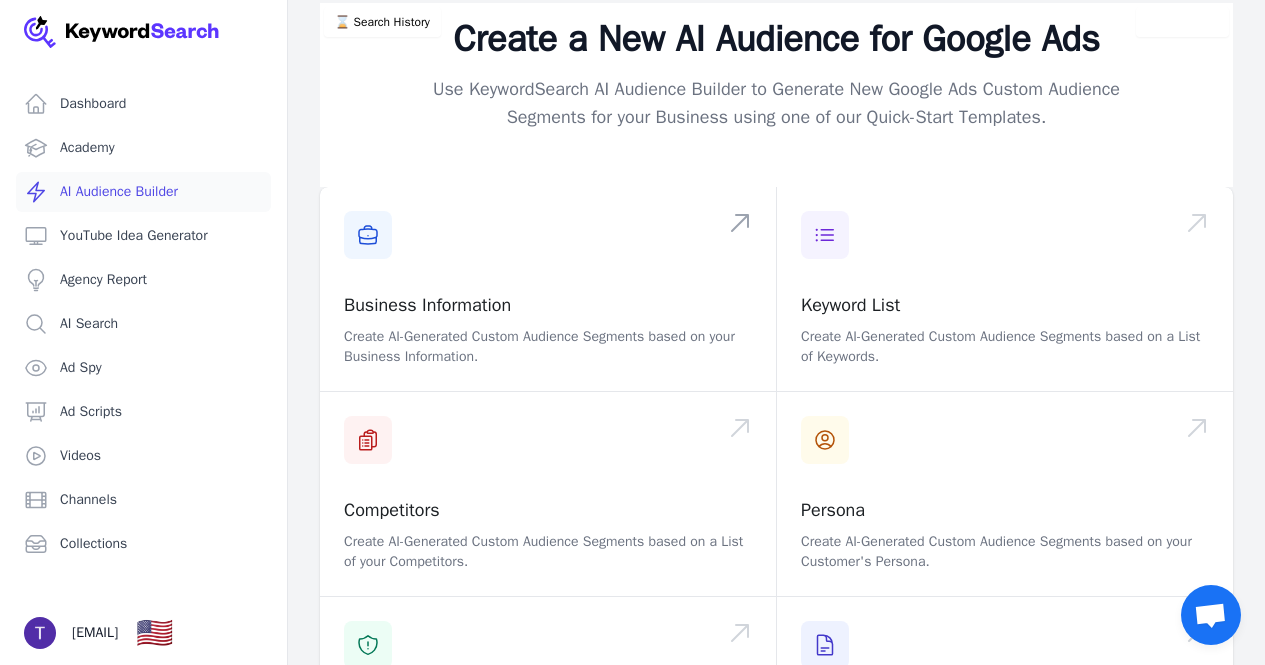scroll, scrollTop: 0, scrollLeft: 0, axis: both 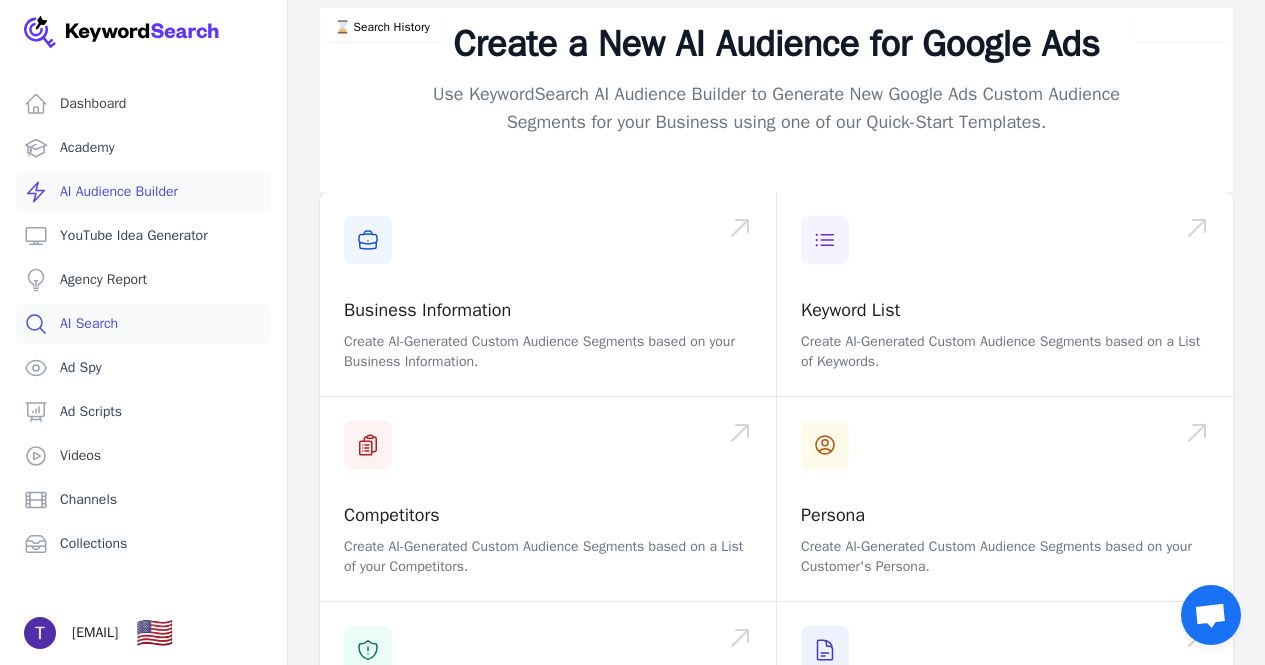 click on "AI Search" at bounding box center (143, 324) 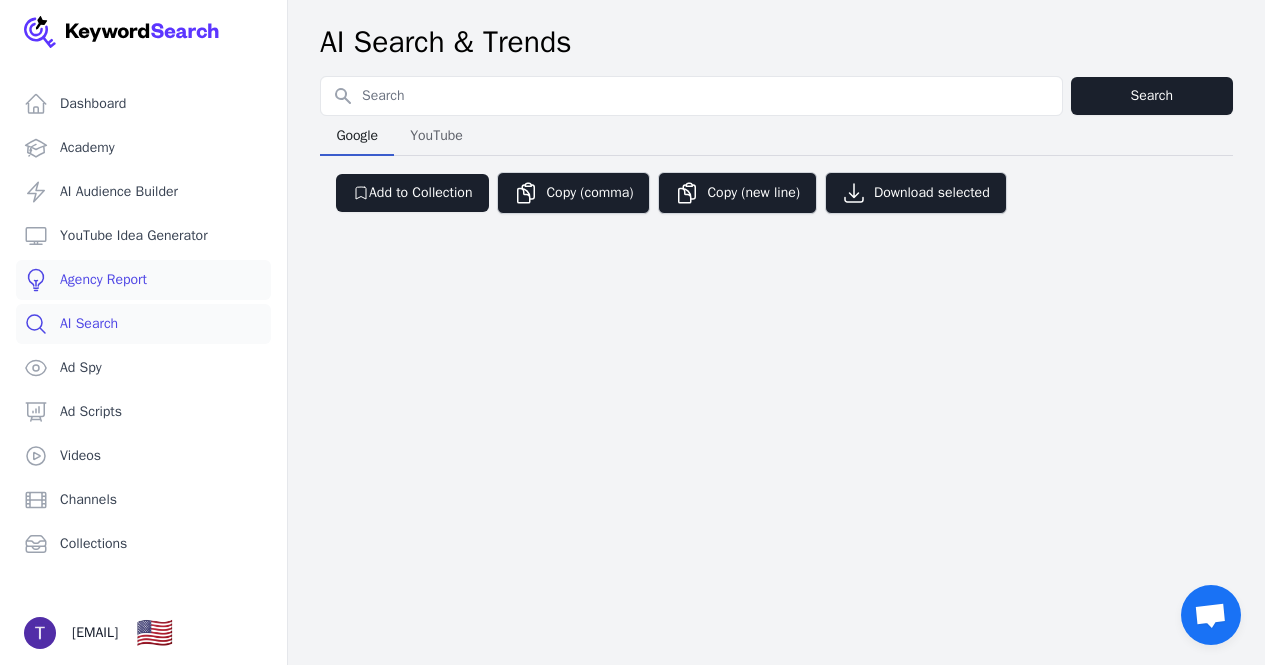 click on "Agency Report" at bounding box center [143, 280] 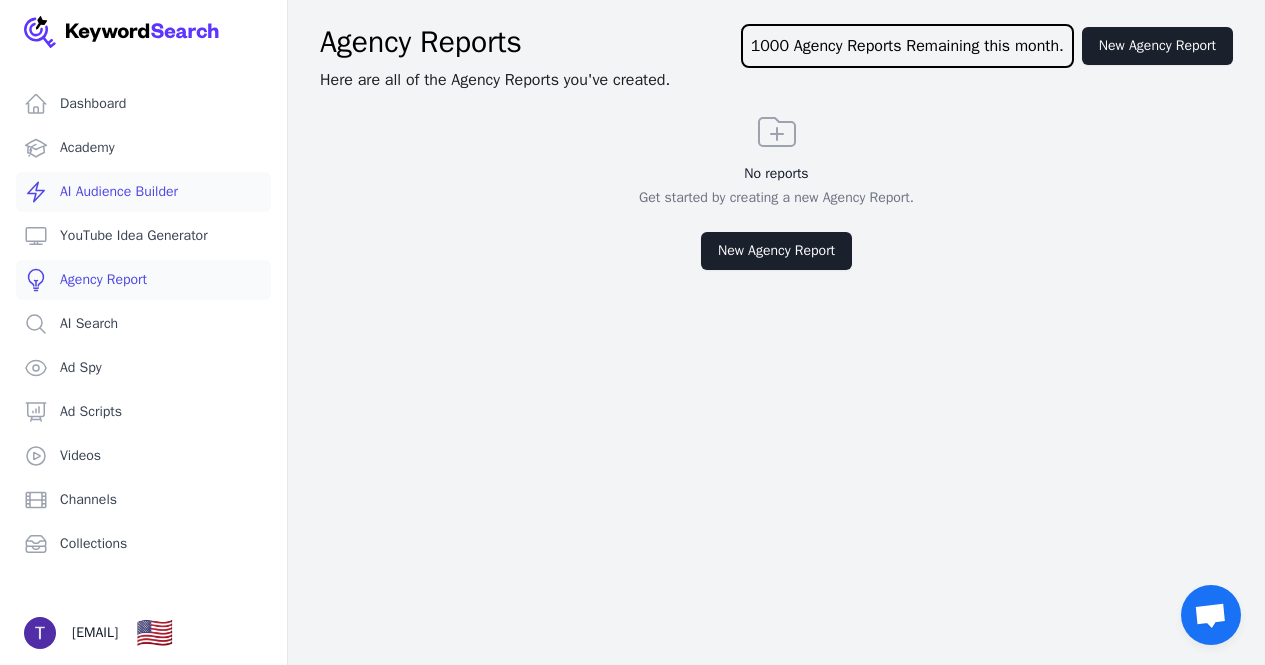 click on "AI Audience Builder" at bounding box center [143, 192] 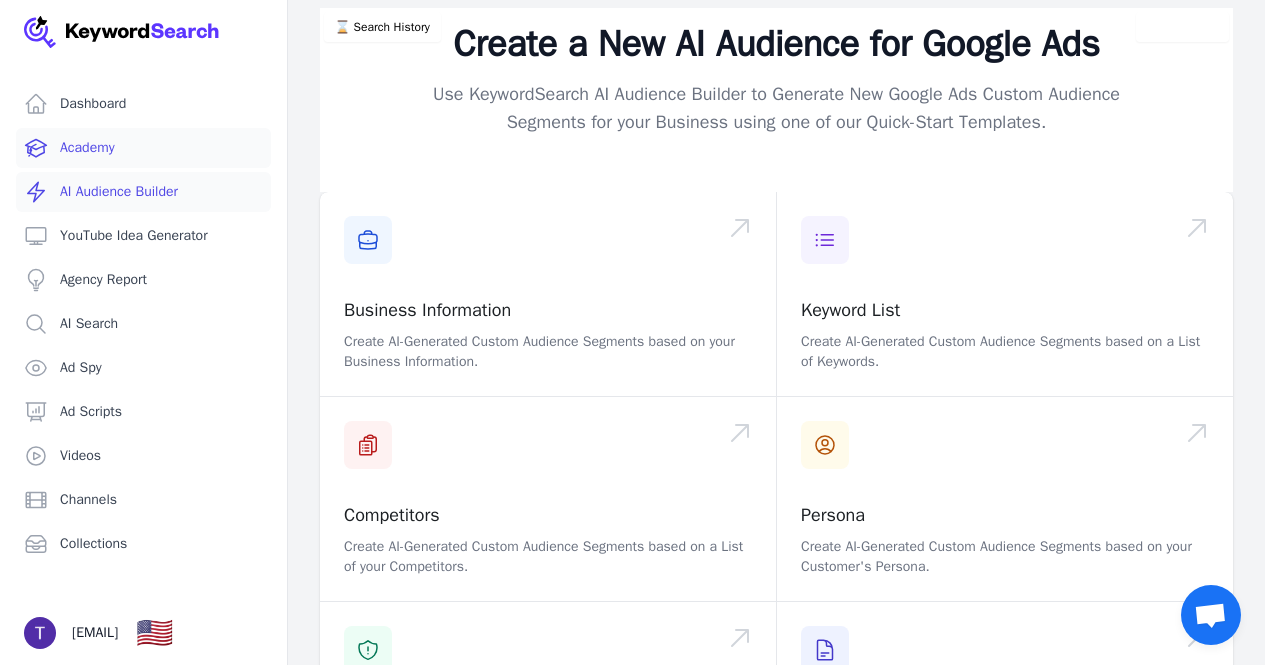click on "Academy" at bounding box center (143, 148) 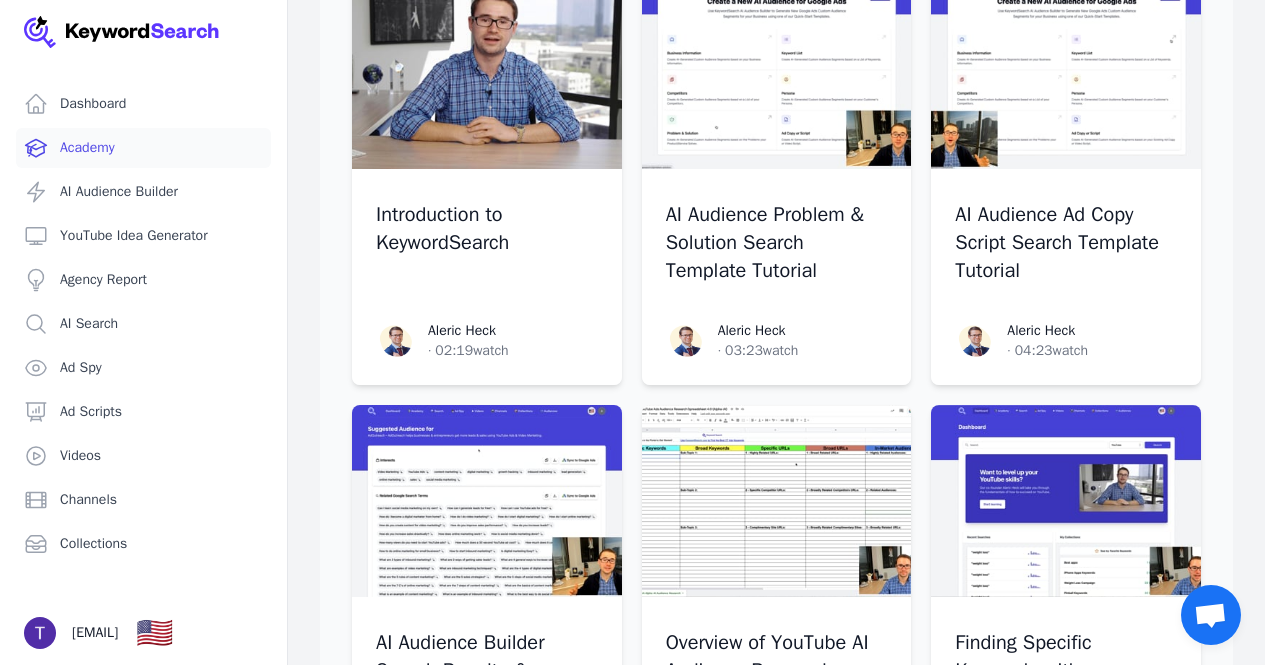 scroll, scrollTop: 0, scrollLeft: 0, axis: both 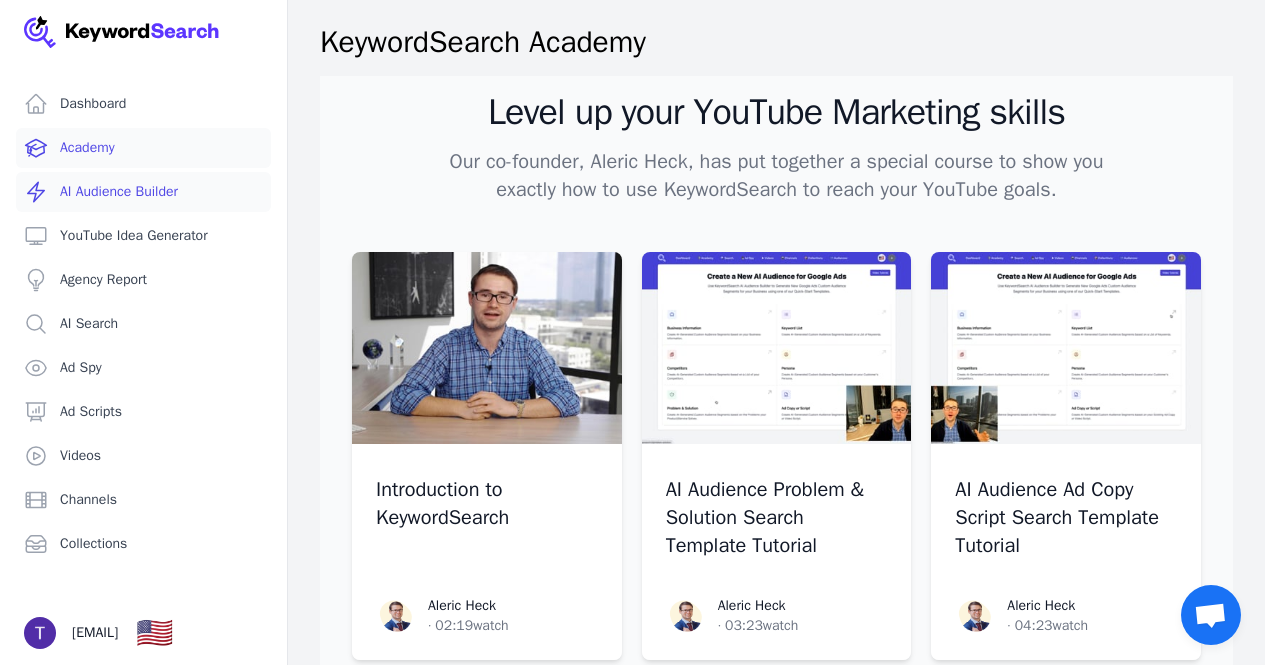 click on "AI Audience Builder" at bounding box center (143, 192) 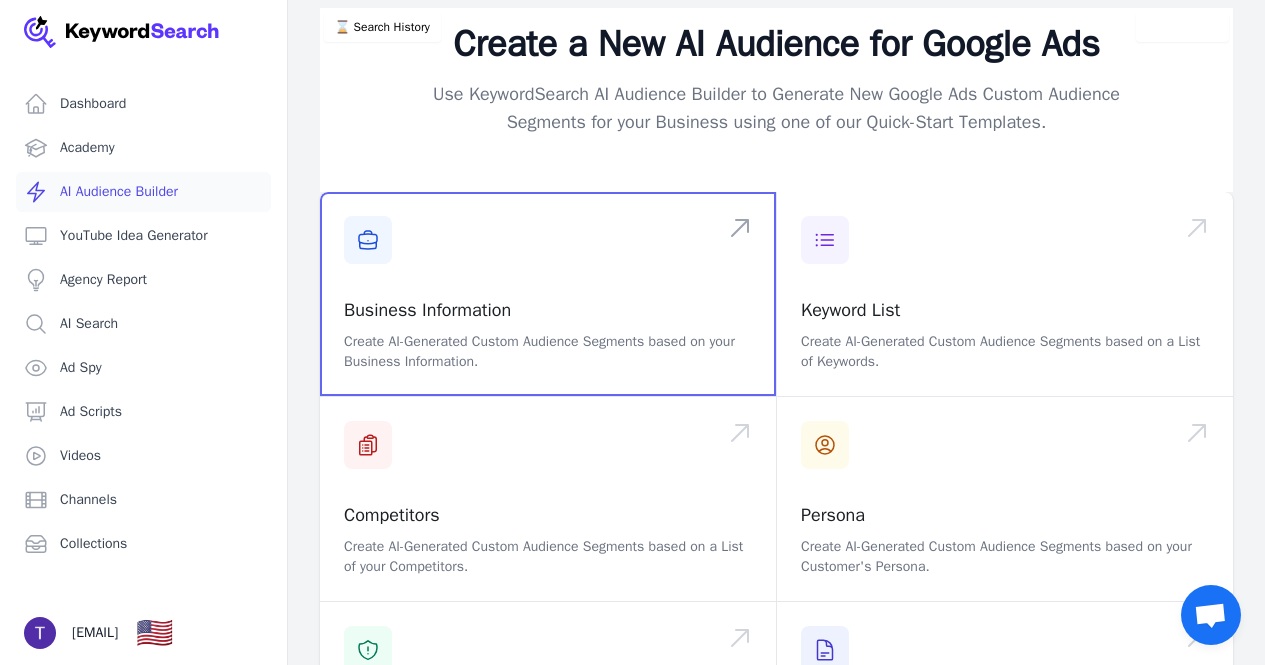 click at bounding box center [548, 294] 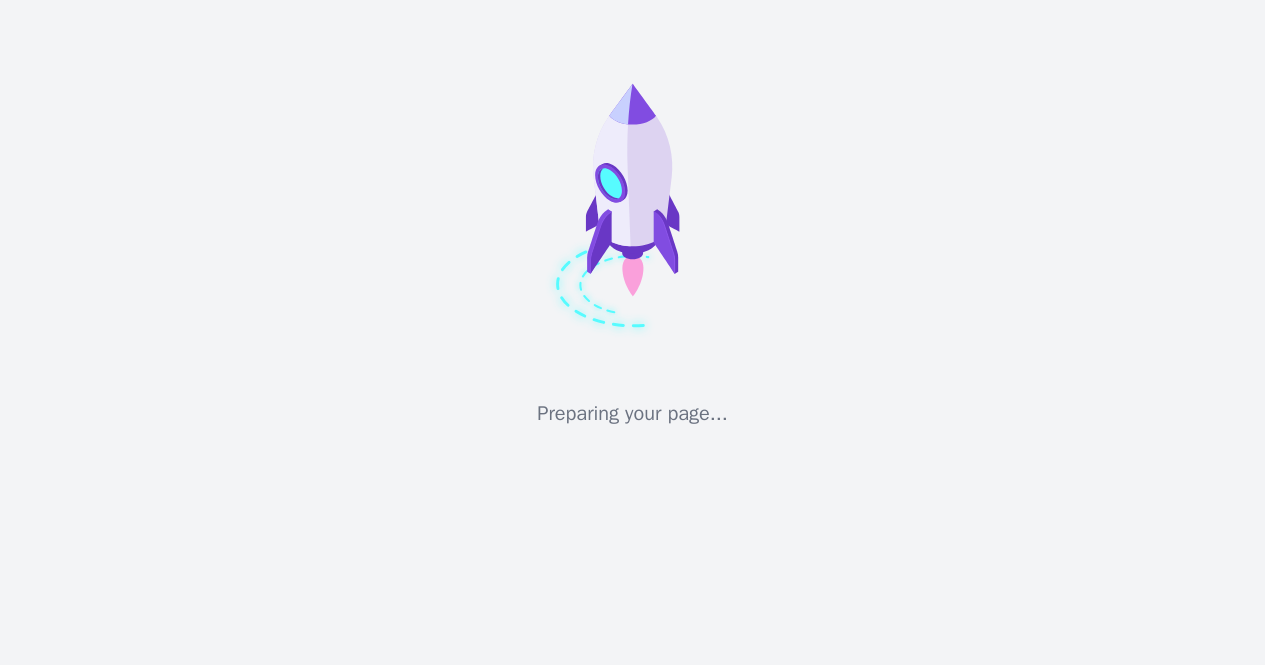 scroll, scrollTop: 0, scrollLeft: 0, axis: both 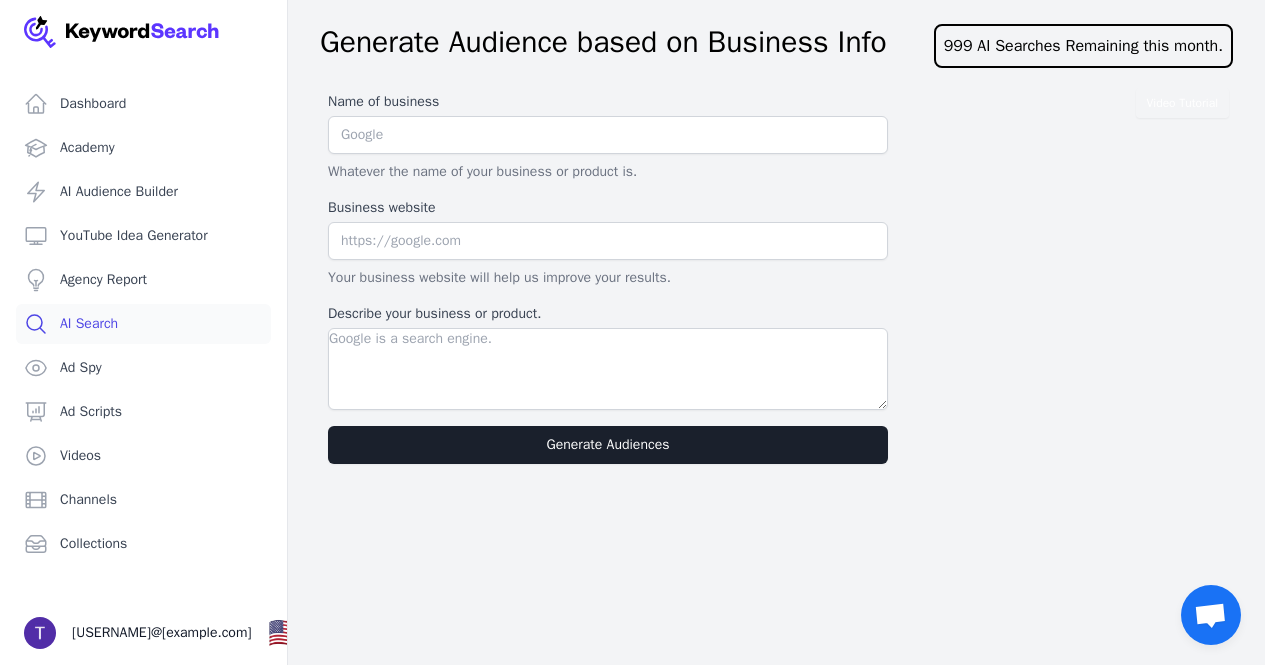 click on "AI Search" at bounding box center (143, 324) 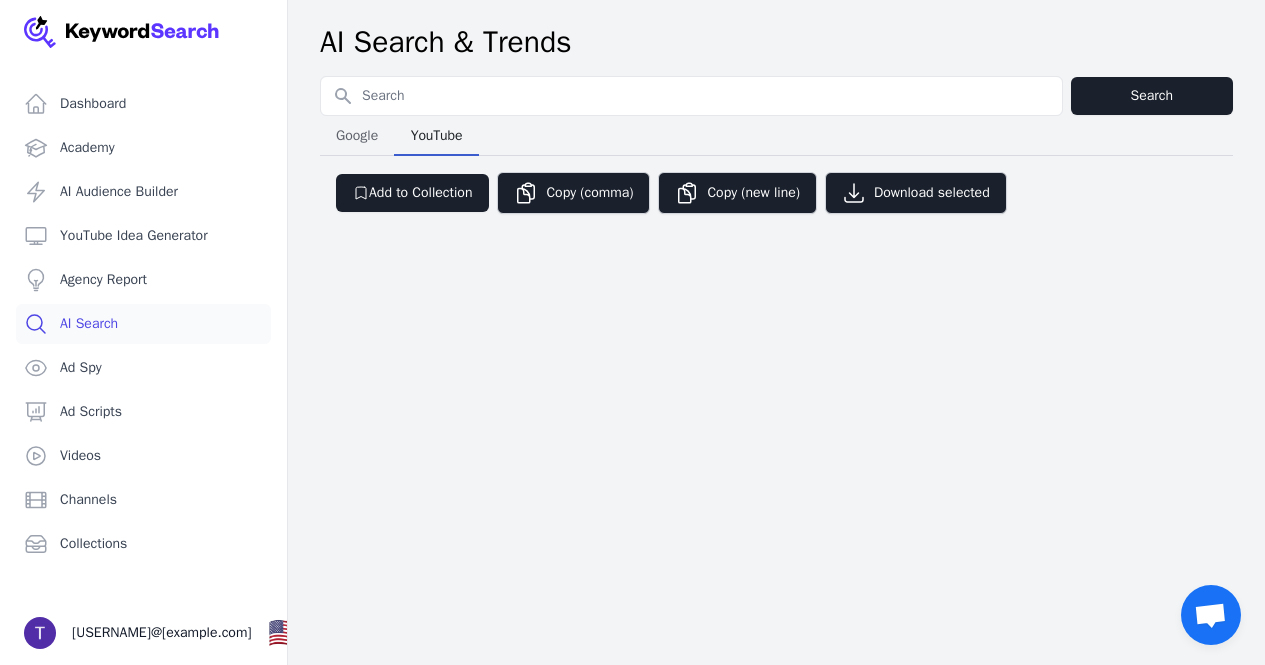 click on "YouTube" at bounding box center (437, 136) 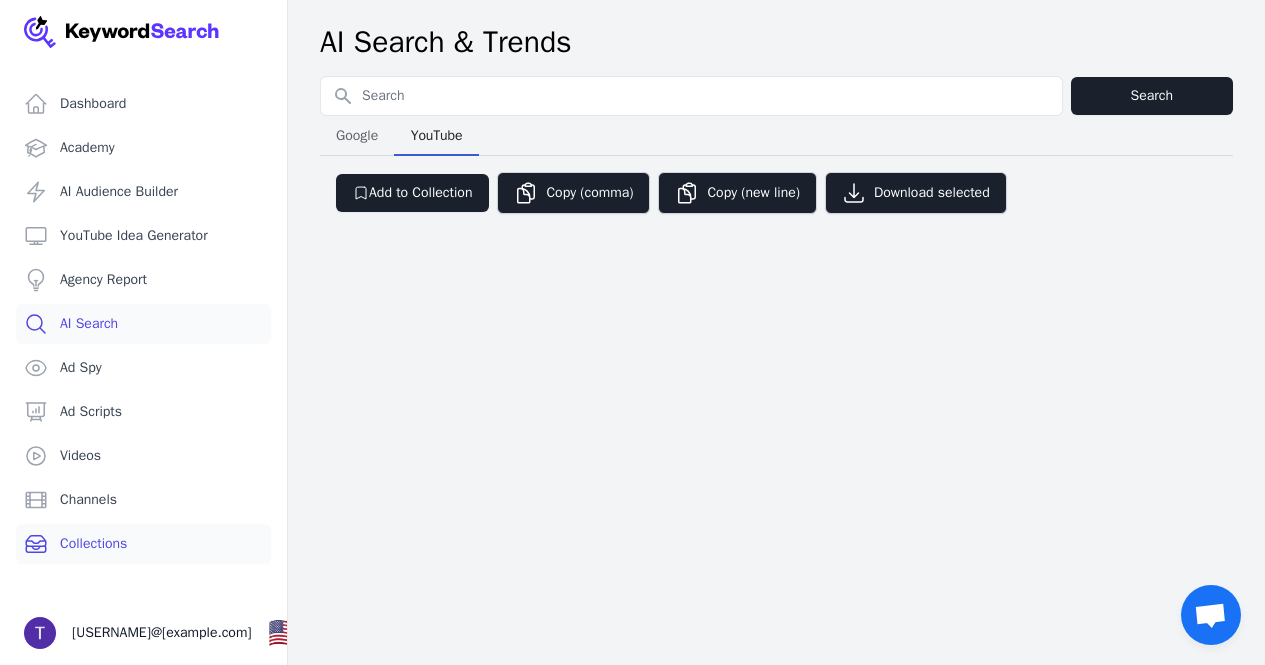 click on "Collections" at bounding box center [143, 544] 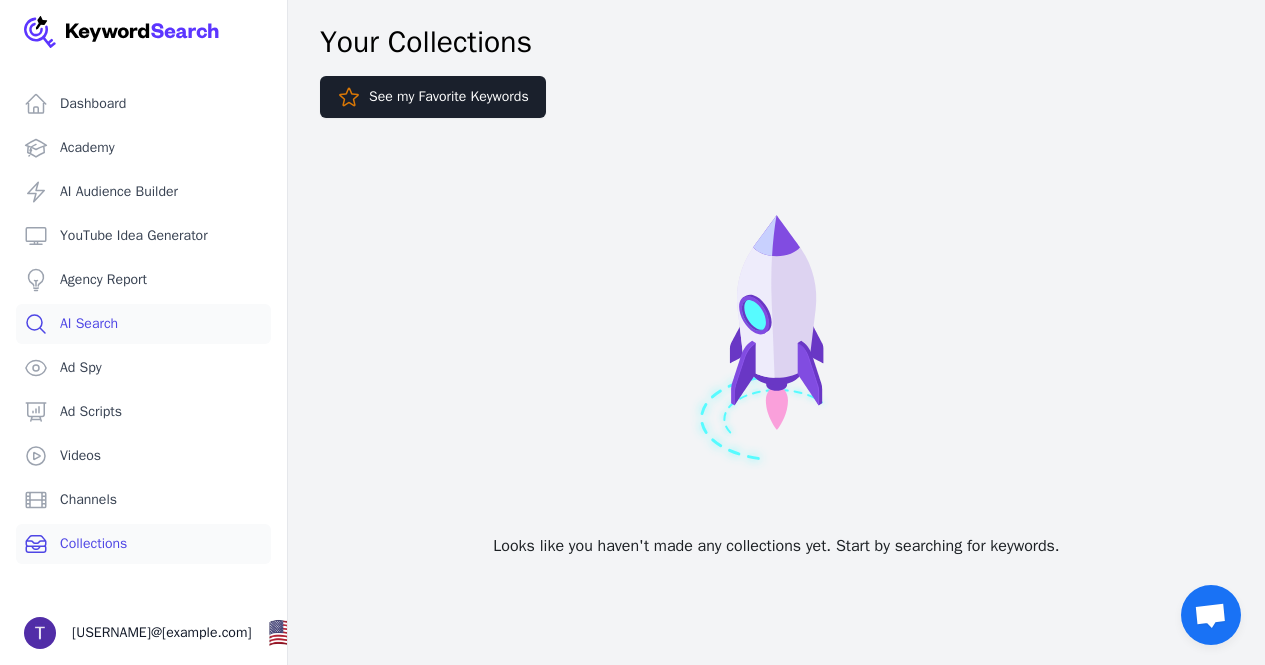 click on "AI Search" at bounding box center (143, 324) 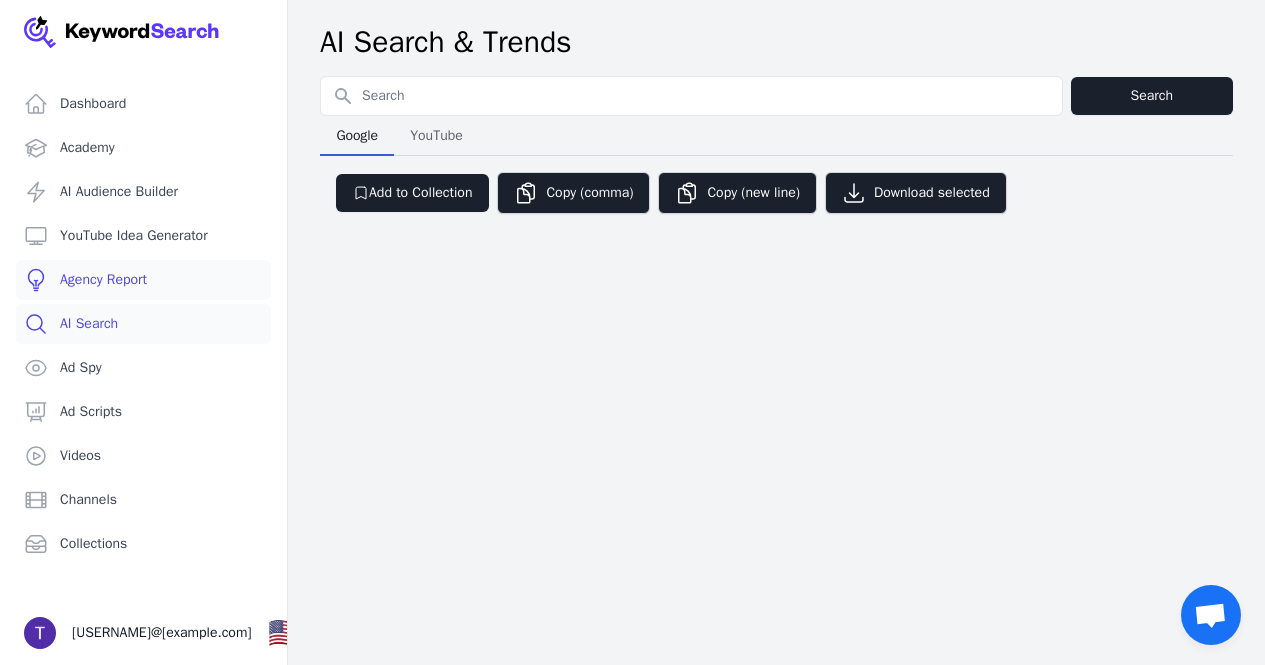 click on "Agency Report" at bounding box center (143, 280) 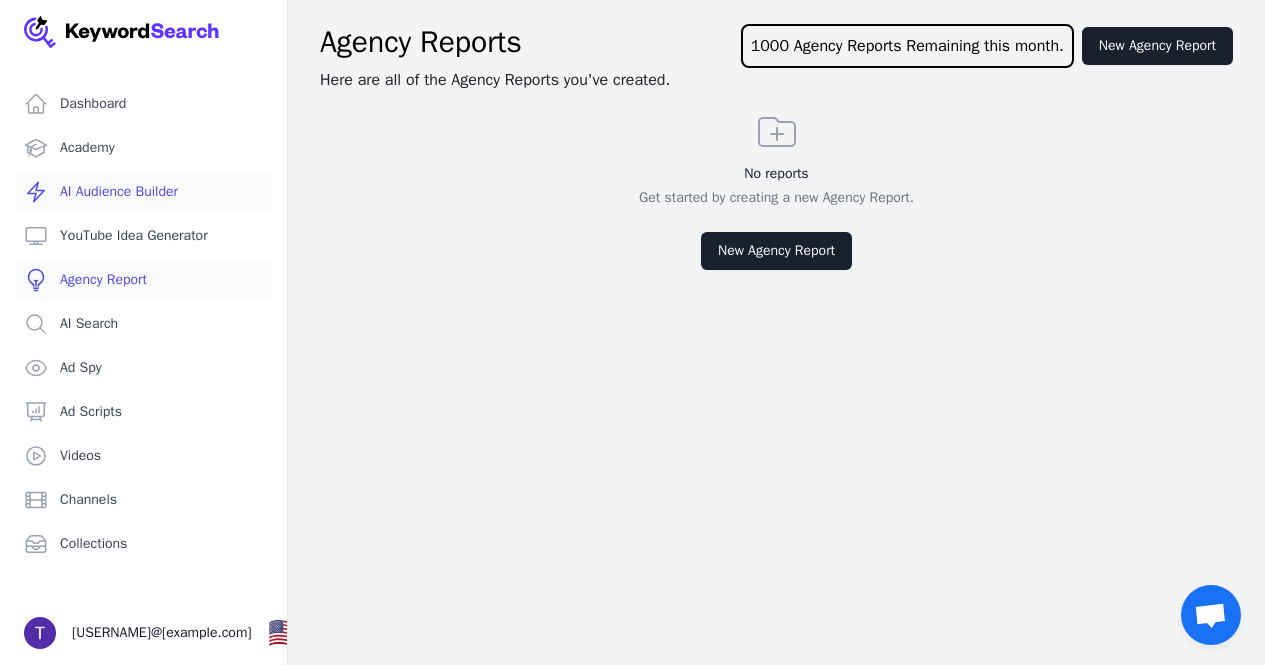 click on "AI Audience Builder" at bounding box center (143, 192) 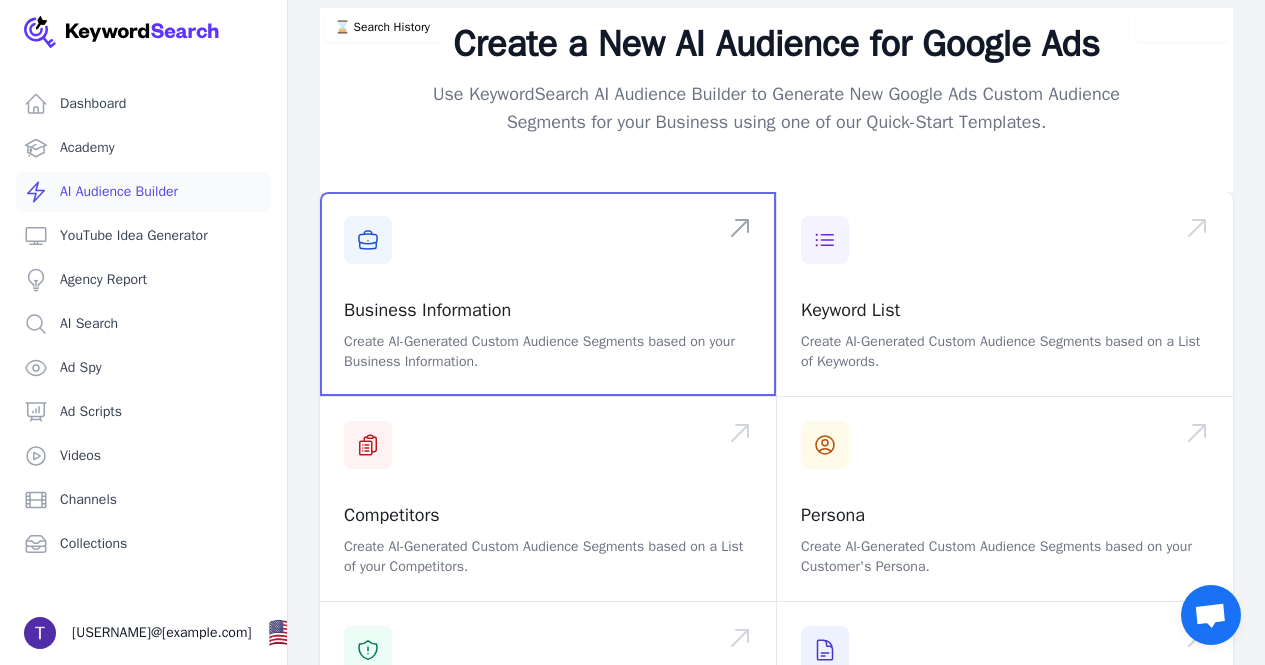 click at bounding box center [548, 294] 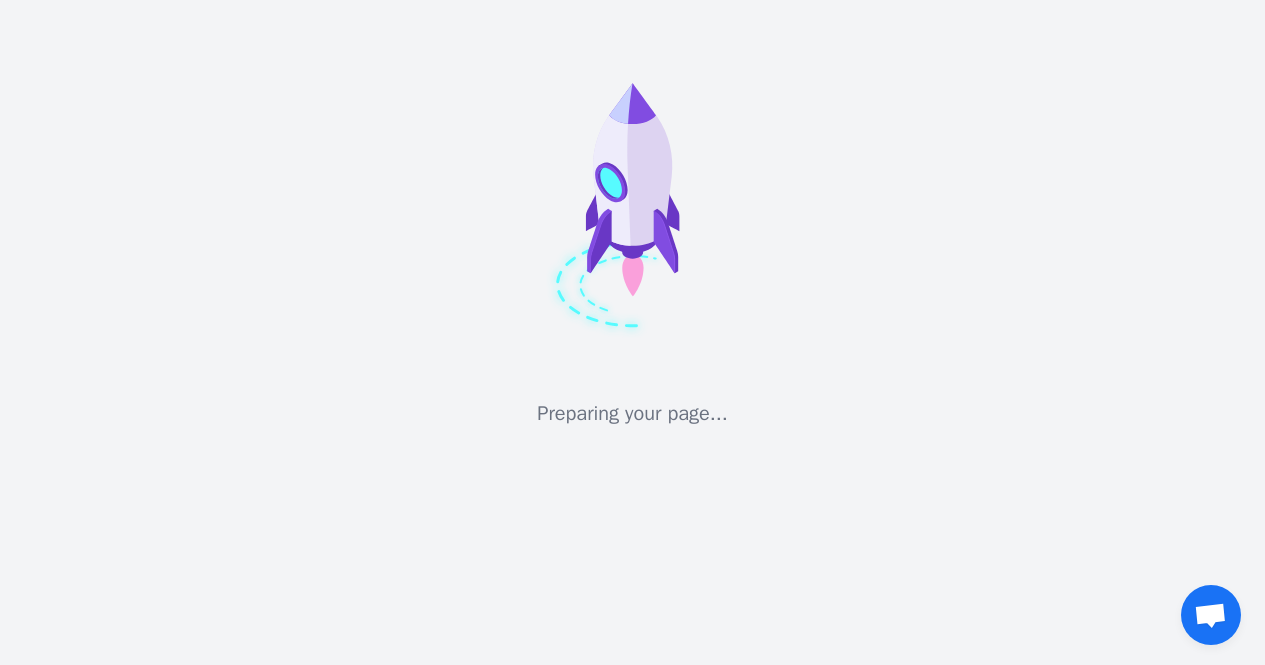 scroll, scrollTop: 0, scrollLeft: 0, axis: both 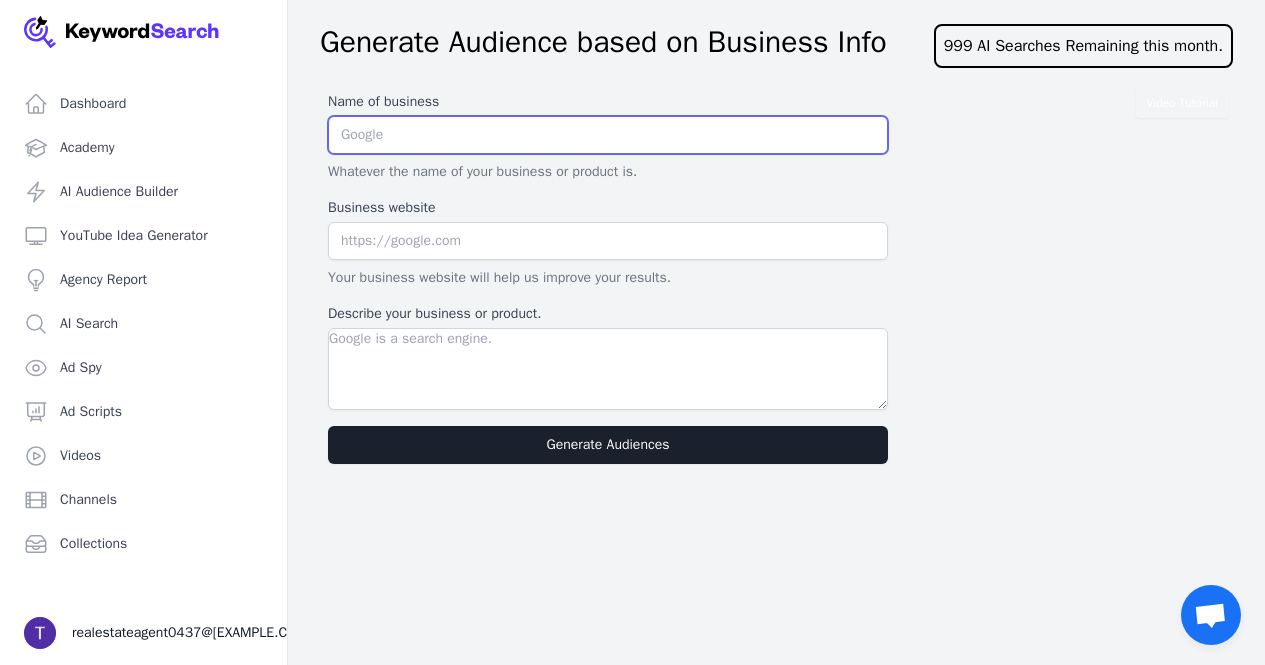 click at bounding box center (608, 135) 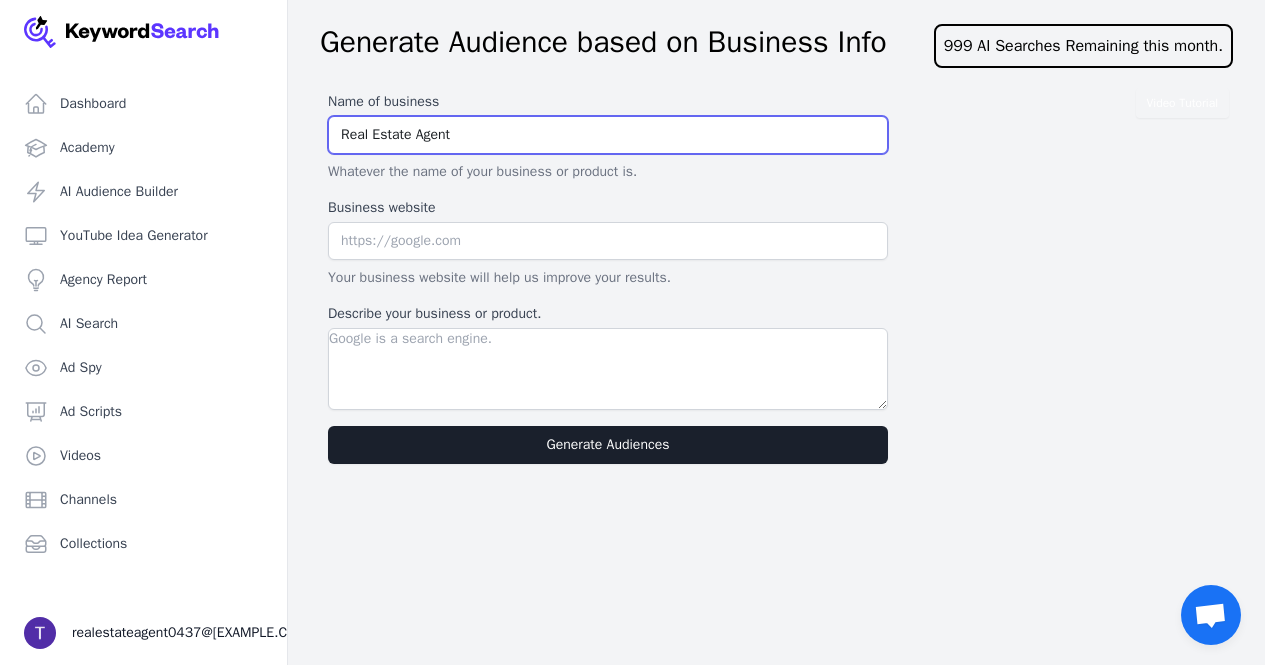 type on "Real Estate Agent" 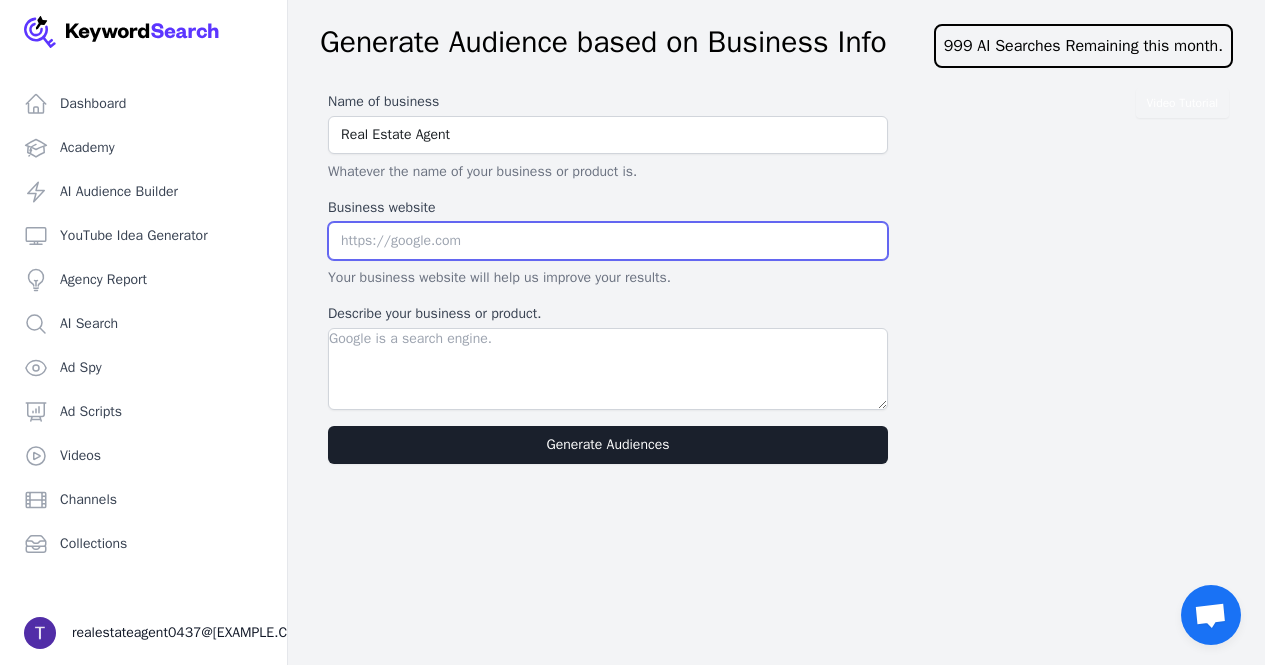click at bounding box center (608, 241) 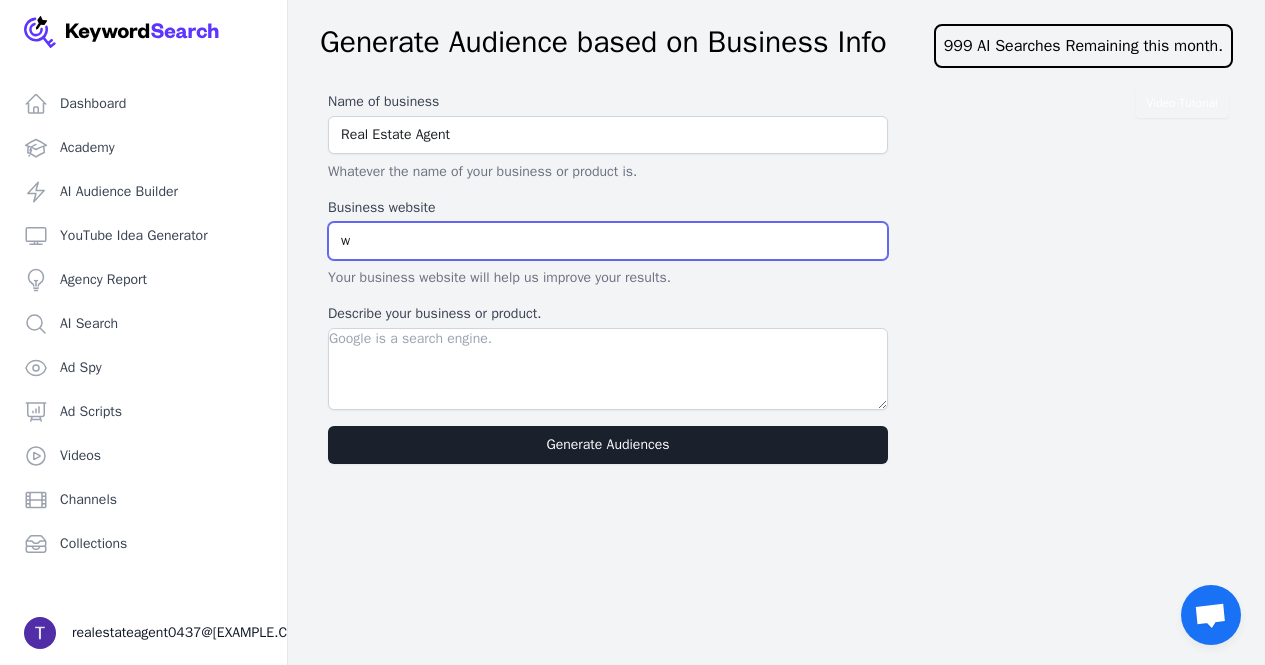 click on "w" at bounding box center [608, 241] 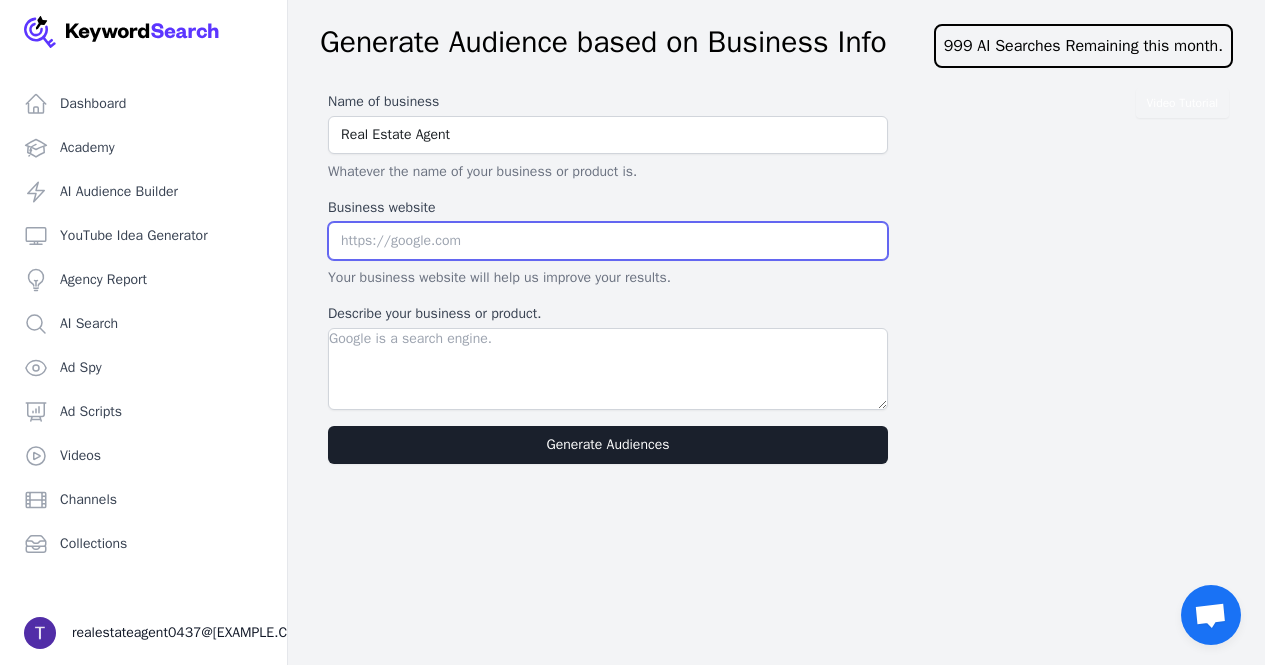 paste on "https://samsonproperties.net/" 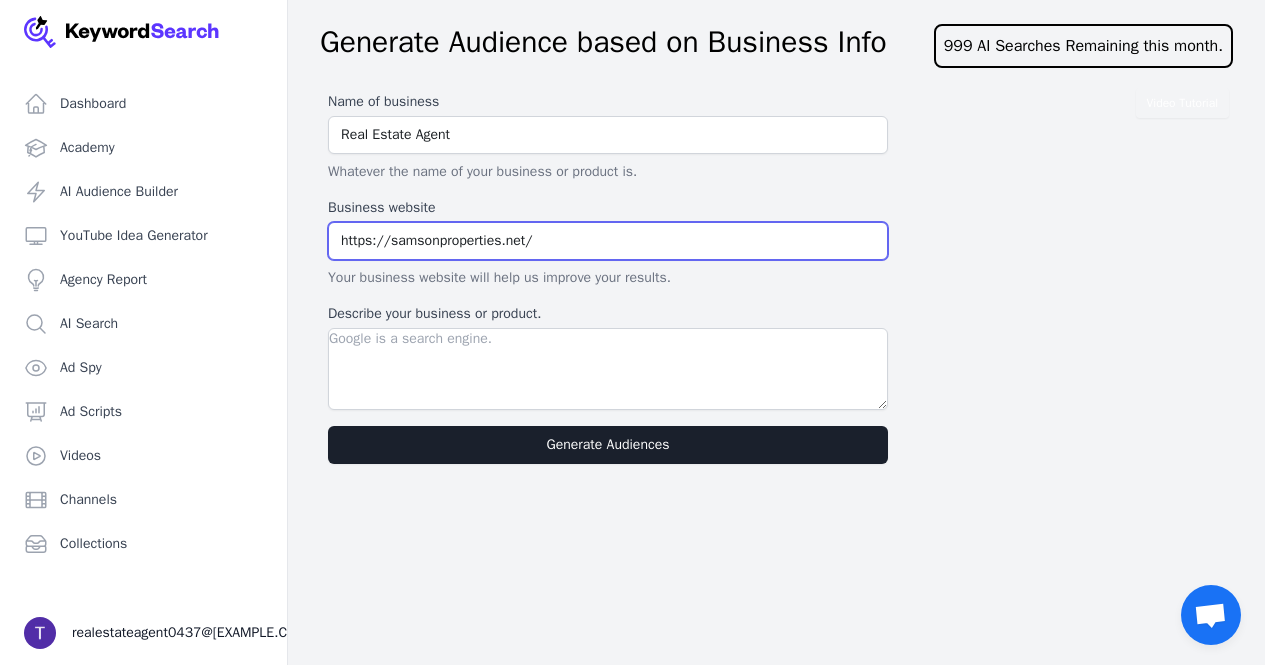 type on "https://samsonproperties.net/" 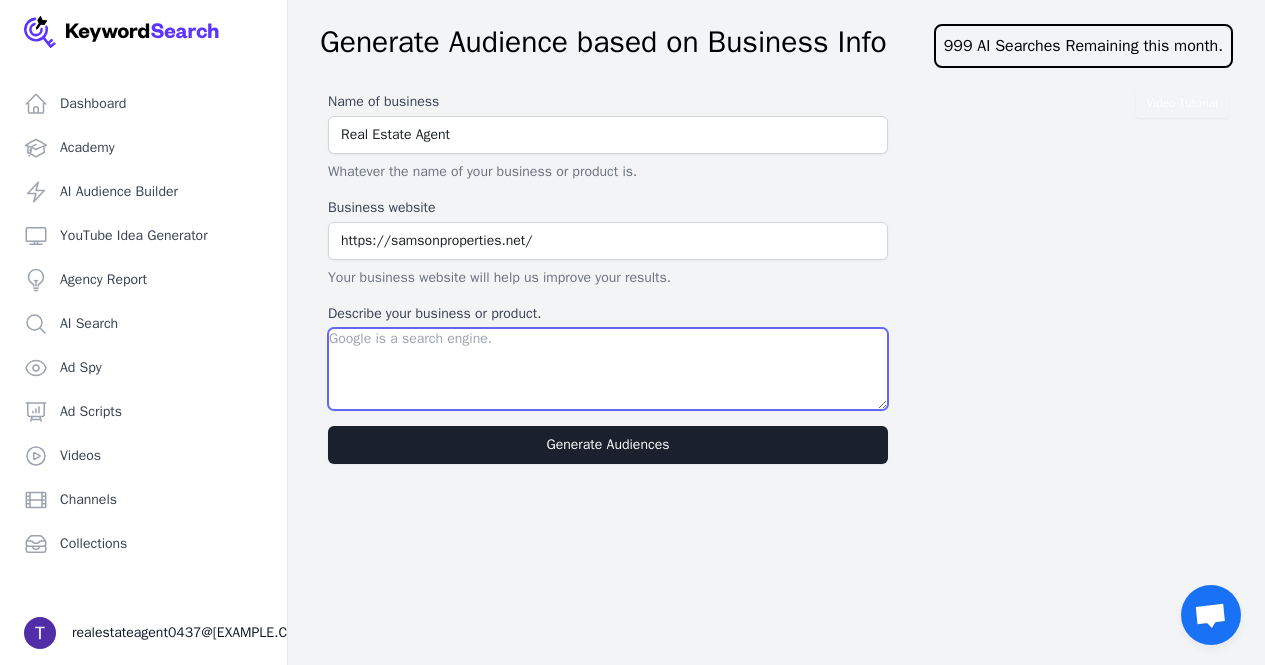 click on "Describe your business or product." at bounding box center [608, 369] 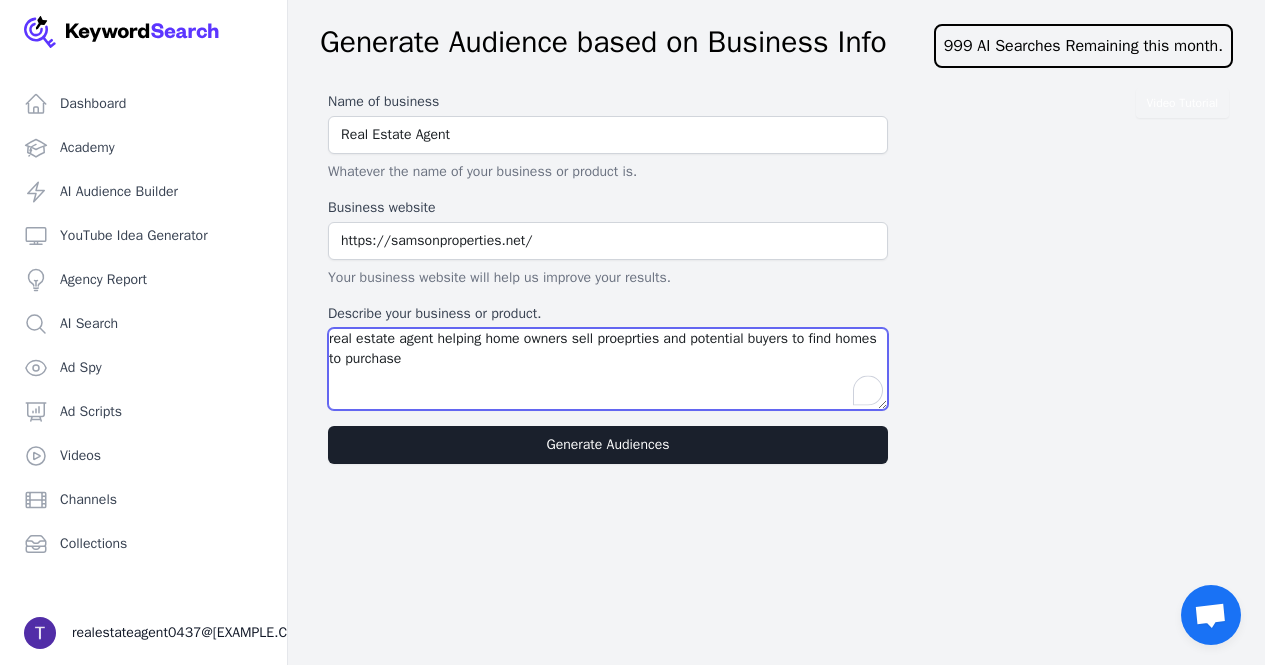type on "real estate agent helping home owners sell proeprties and potential buyers to find homes to purchase" 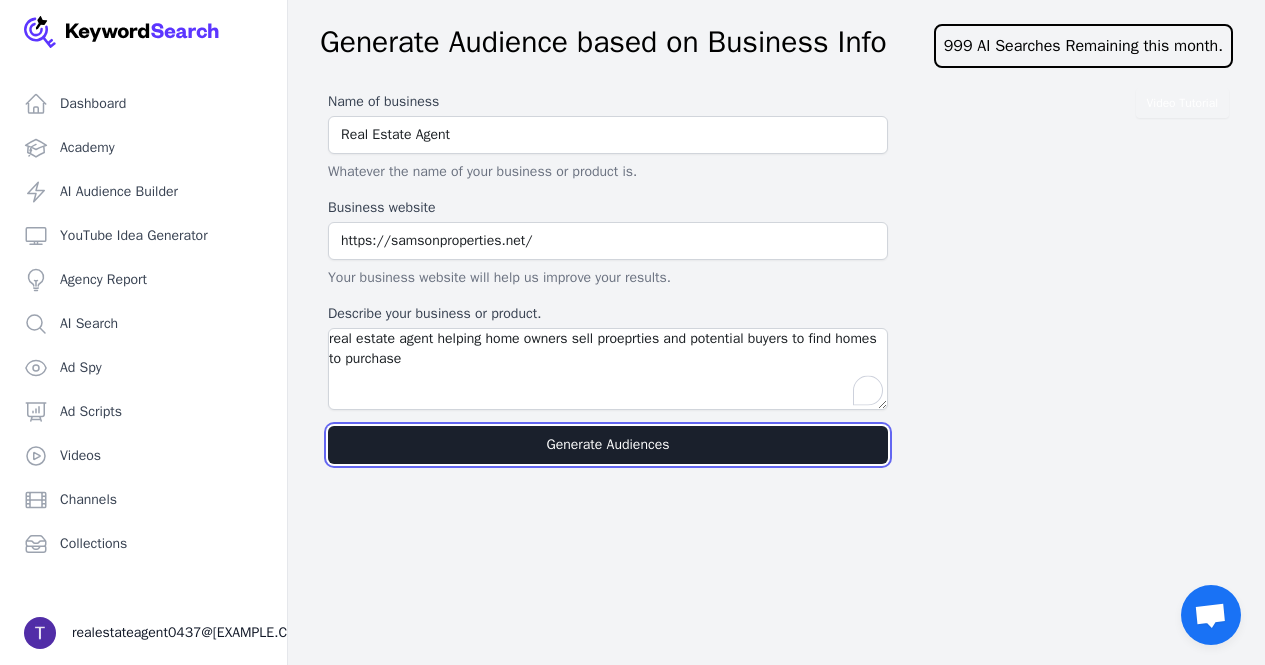 click on "Generate Audiences" at bounding box center [608, 445] 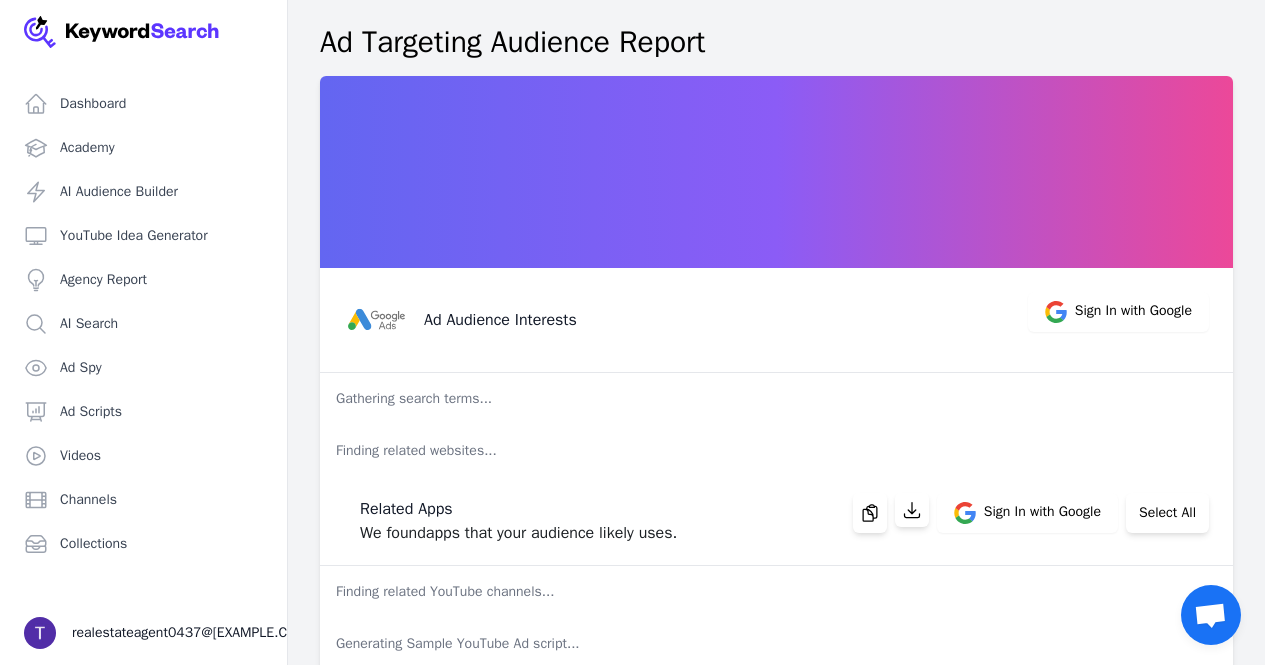 scroll, scrollTop: 89, scrollLeft: 0, axis: vertical 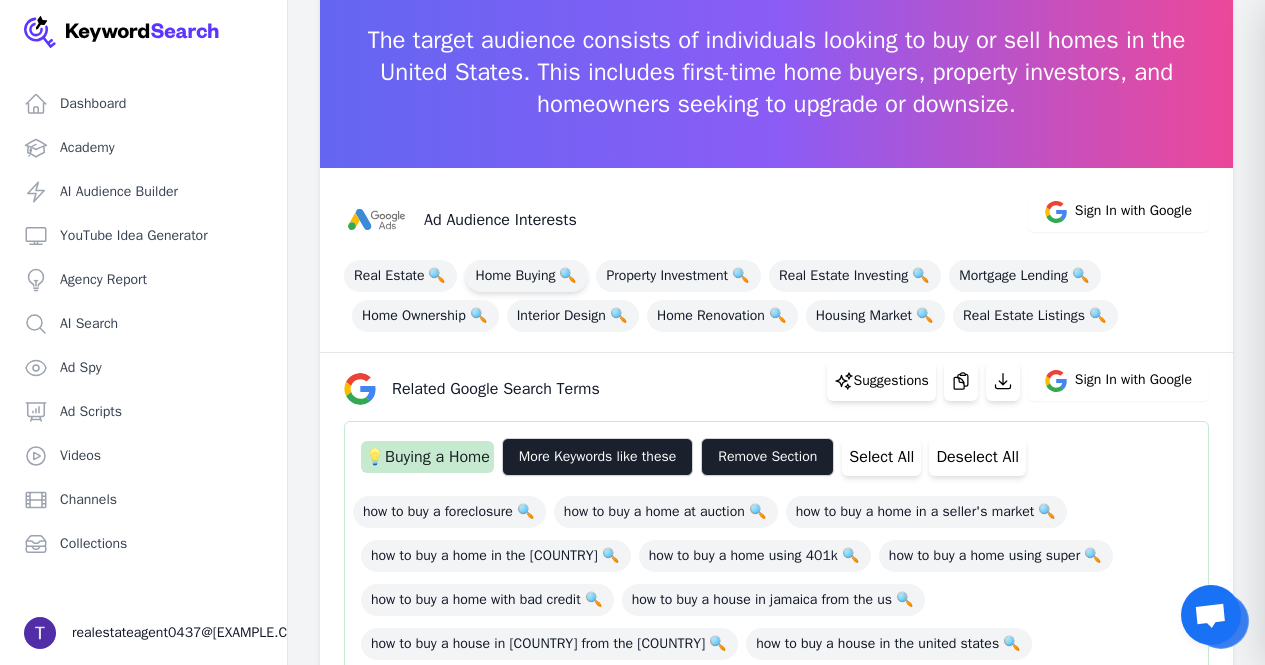 click on "Home Buying 🔍" at bounding box center [526, 276] 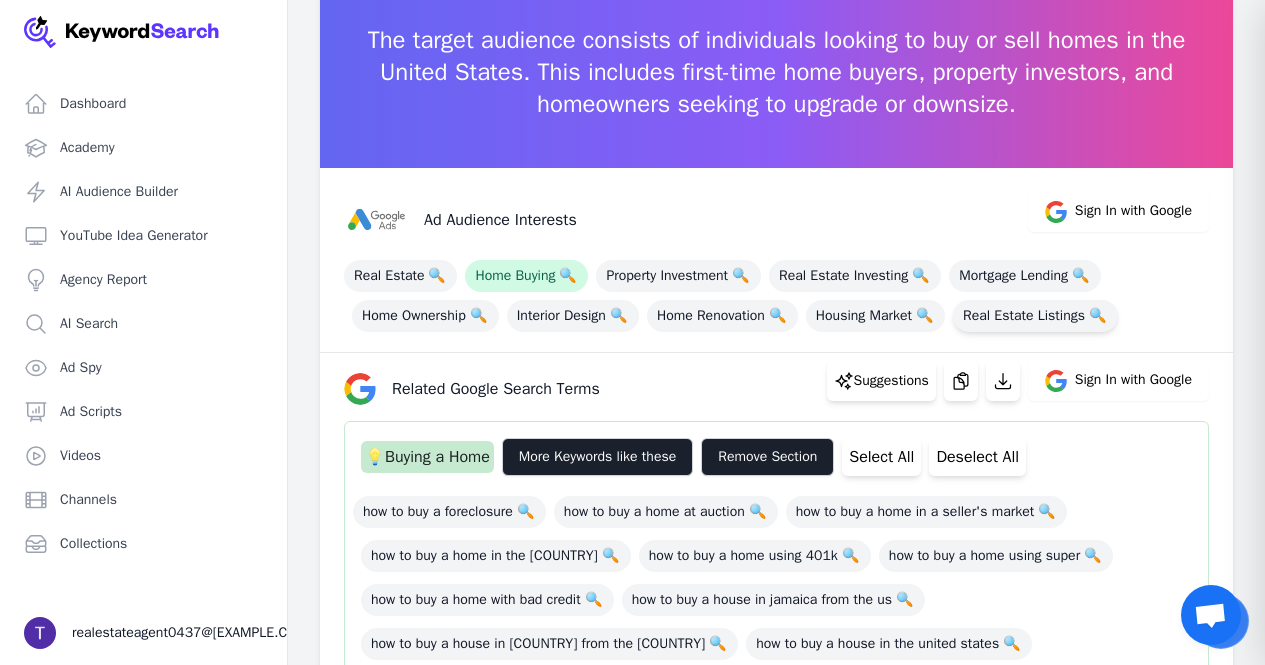 click on "Real Estate Listings 🔍" at bounding box center (1035, 316) 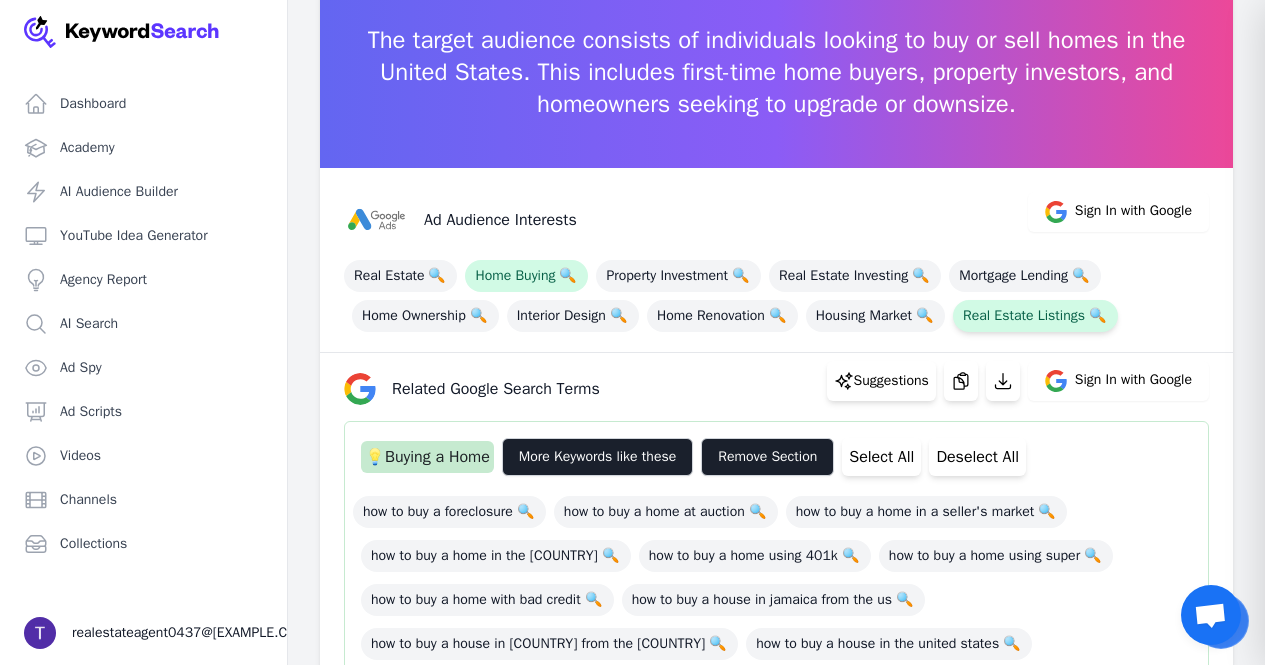 click on "Real Estate Listings 🔍" at bounding box center [1035, 316] 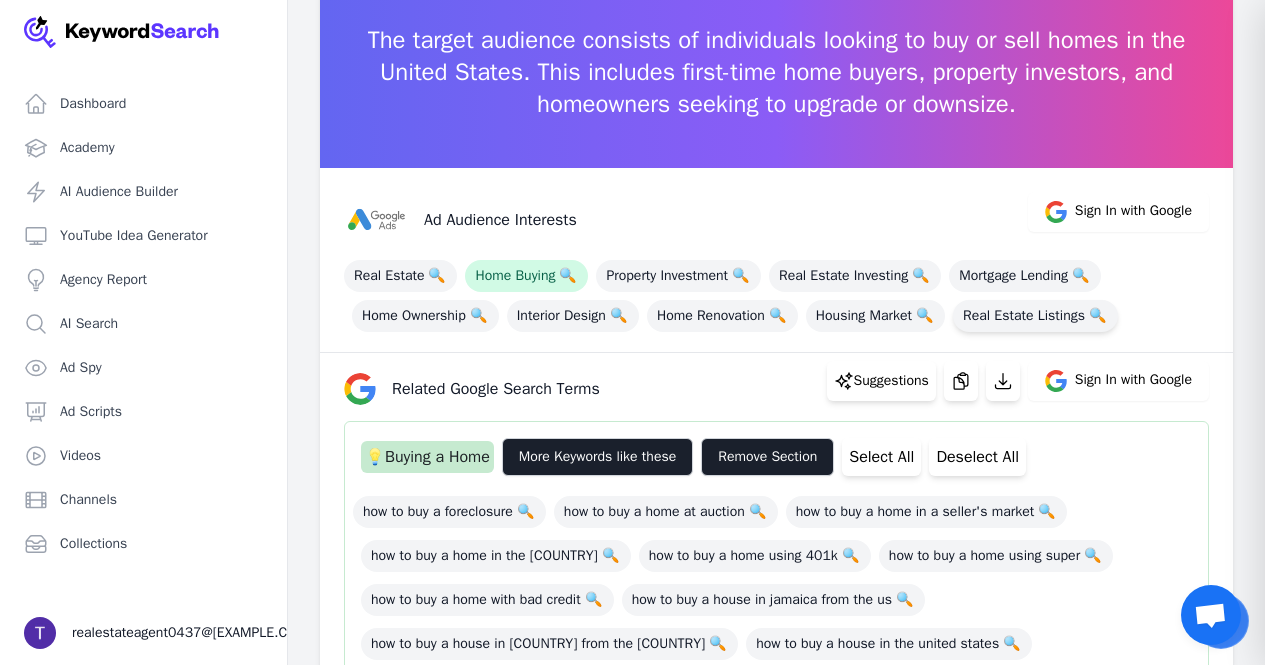 click on "Real Estate Listings 🔍" at bounding box center (1035, 316) 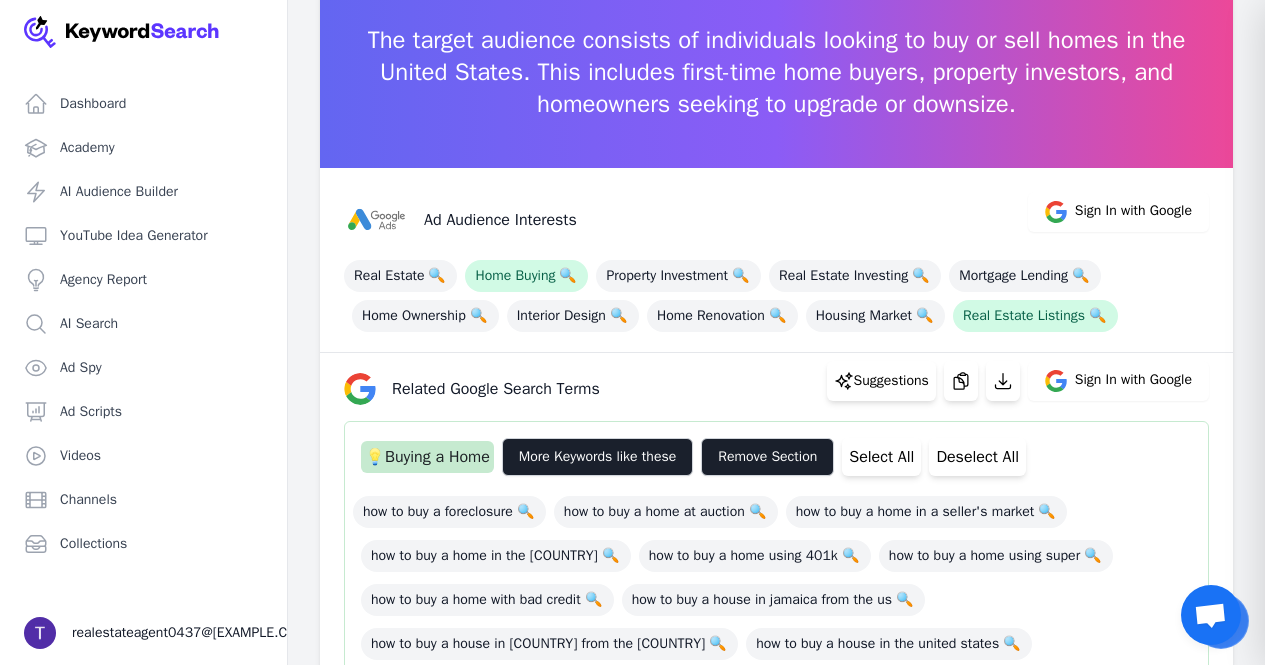scroll, scrollTop: 1300, scrollLeft: 0, axis: vertical 